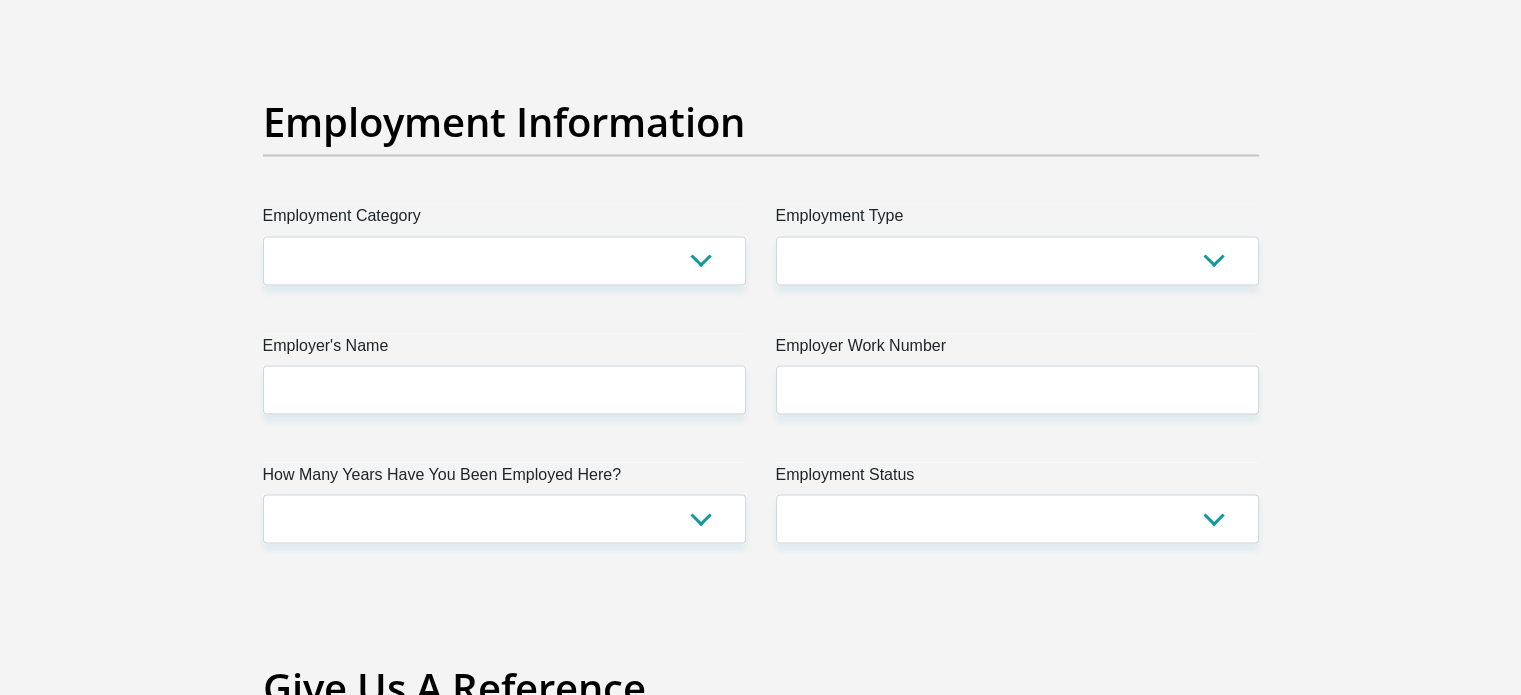 scroll, scrollTop: 3543, scrollLeft: 0, axis: vertical 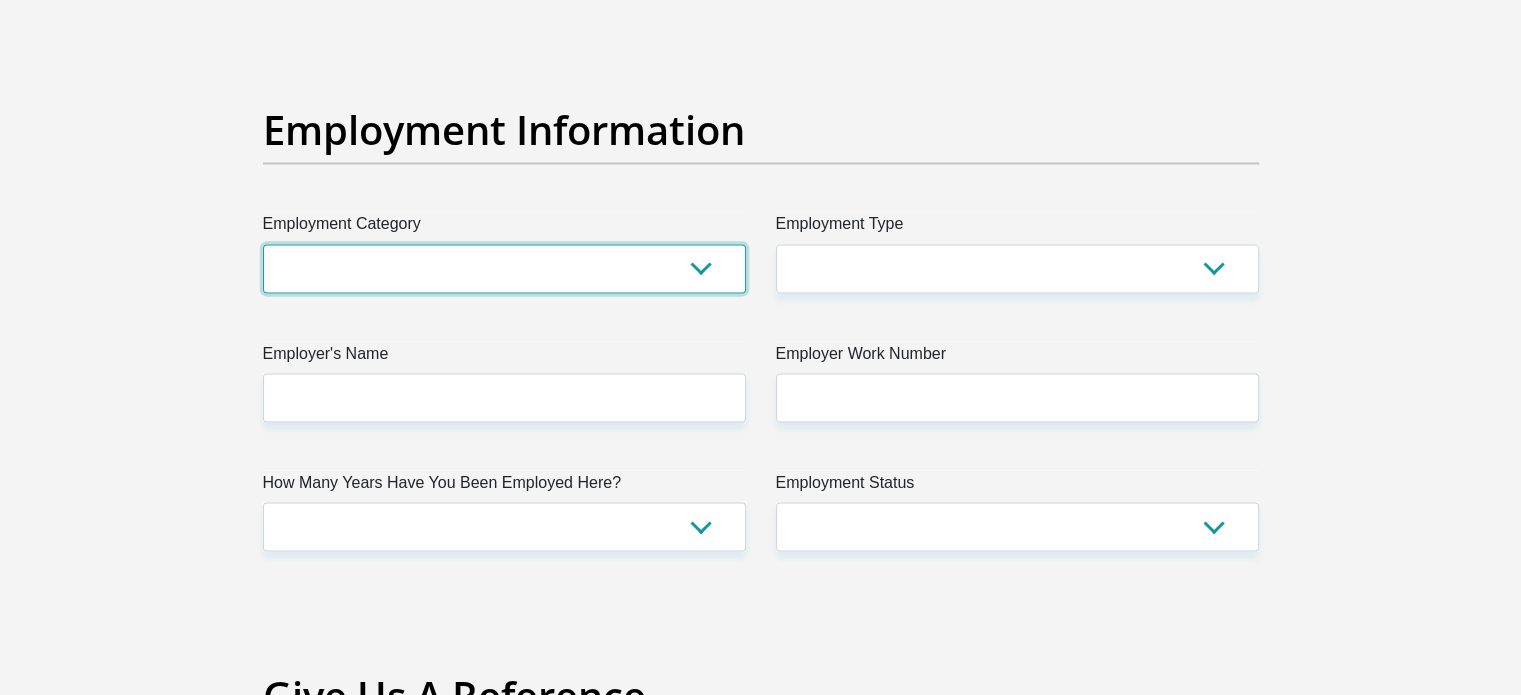 click on "AGRICULTURE
ALCOHOL & TOBACCO
CONSTRUCTION MATERIALS
METALLURGY
EQUIPMENT FOR RENEWABLE ENERGY
SPECIALIZED CONTRACTORS
CAR
GAMING (INCL. INTERNET
OTHER WHOLESALE
UNLICENSED PHARMACEUTICALS
CURRENCY EXCHANGE HOUSES
OTHER FINANCIAL INSTITUTIONS & INSURANCE
REAL ESTATE AGENTS
OIL & GAS
OTHER MATERIALS (E.G. IRON ORE)
PRECIOUS STONES & PRECIOUS METALS
POLITICAL ORGANIZATIONS
RELIGIOUS ORGANIZATIONS(NOT SECTS)
ACTI. HAVING BUSINESS DEAL WITH PUBLIC ADMINISTRATION
LAUNDROMATS" at bounding box center (504, 268) 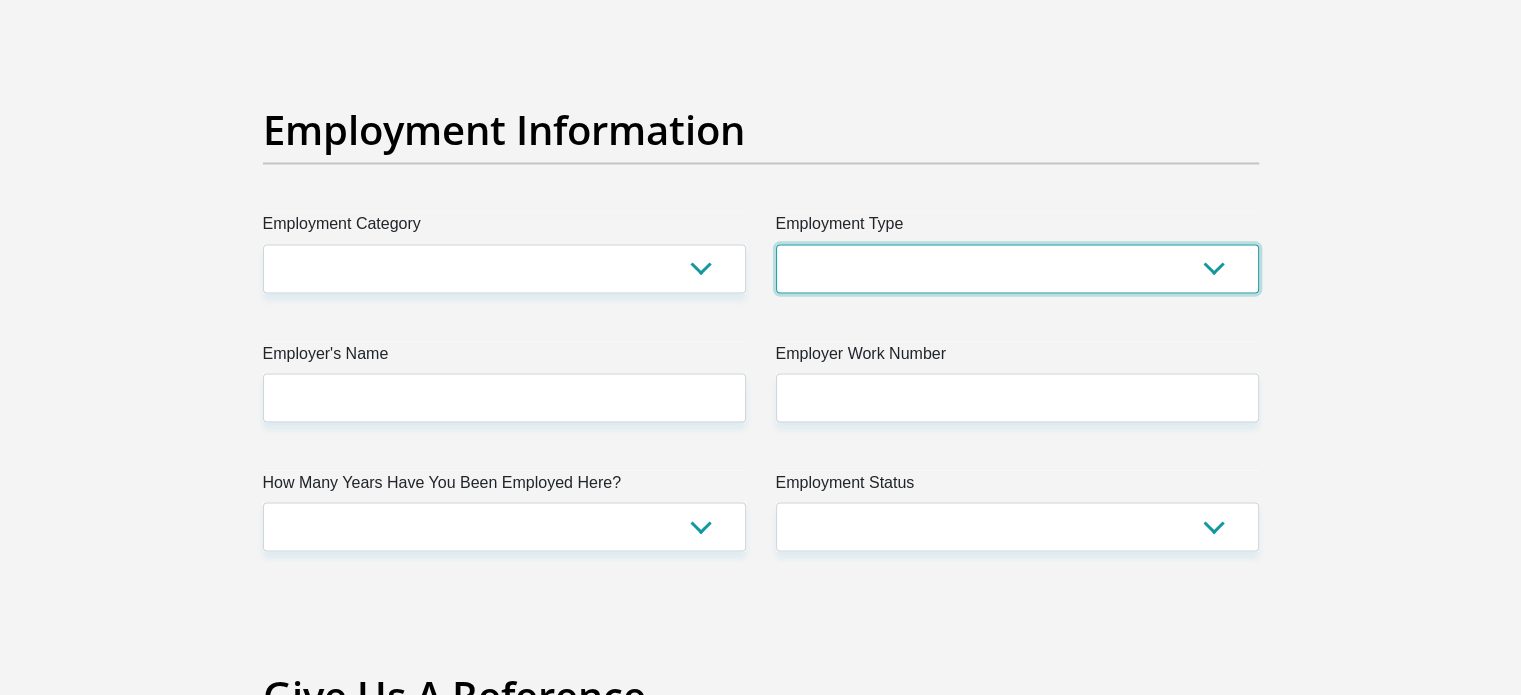 click on "College/Lecturer
Craft Seller
Creative
Driver
Executive
Farmer
Forces - Non Commissioned
Forces - Officer
Hawker
Housewife
Labourer
Licenced Professional
Manager
Miner
Non Licenced Professional
Office Staff/Clerk
Outside Worker
Pensioner
Permanent Teacher
Production/Manufacturing
Sales
Self-Employed
Semi-Professional Worker
Service Industry  Social Worker  Student" at bounding box center [1017, 268] 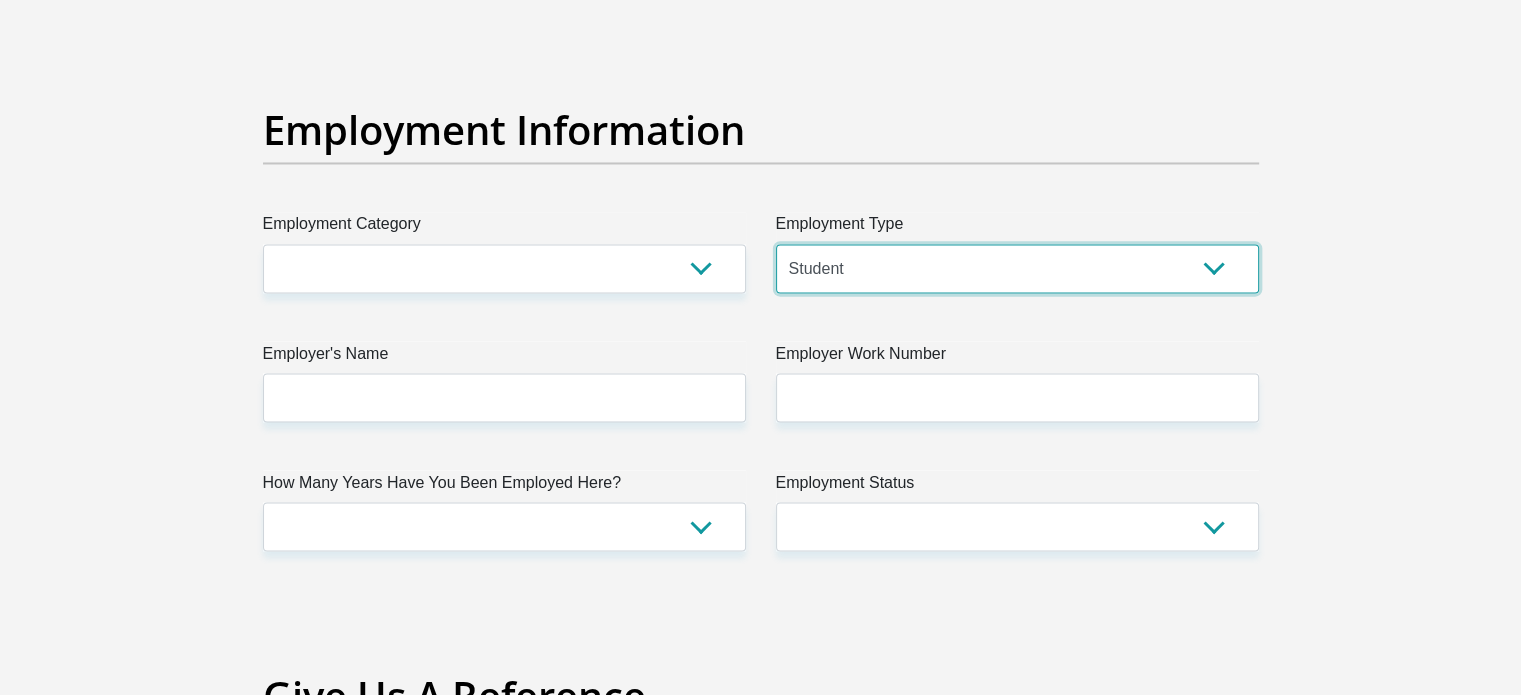 click on "College/Lecturer
Craft Seller
Creative
Driver
Executive
Farmer
Forces - Non Commissioned
Forces - Officer
Hawker
Housewife
Labourer
Licenced Professional
Manager
Miner
Non Licenced Professional
Office Staff/Clerk
Outside Worker
Pensioner
Permanent Teacher
Production/Manufacturing
Sales
Self-Employed
Semi-Professional Worker
Service Industry  Social Worker  Student" at bounding box center [1017, 268] 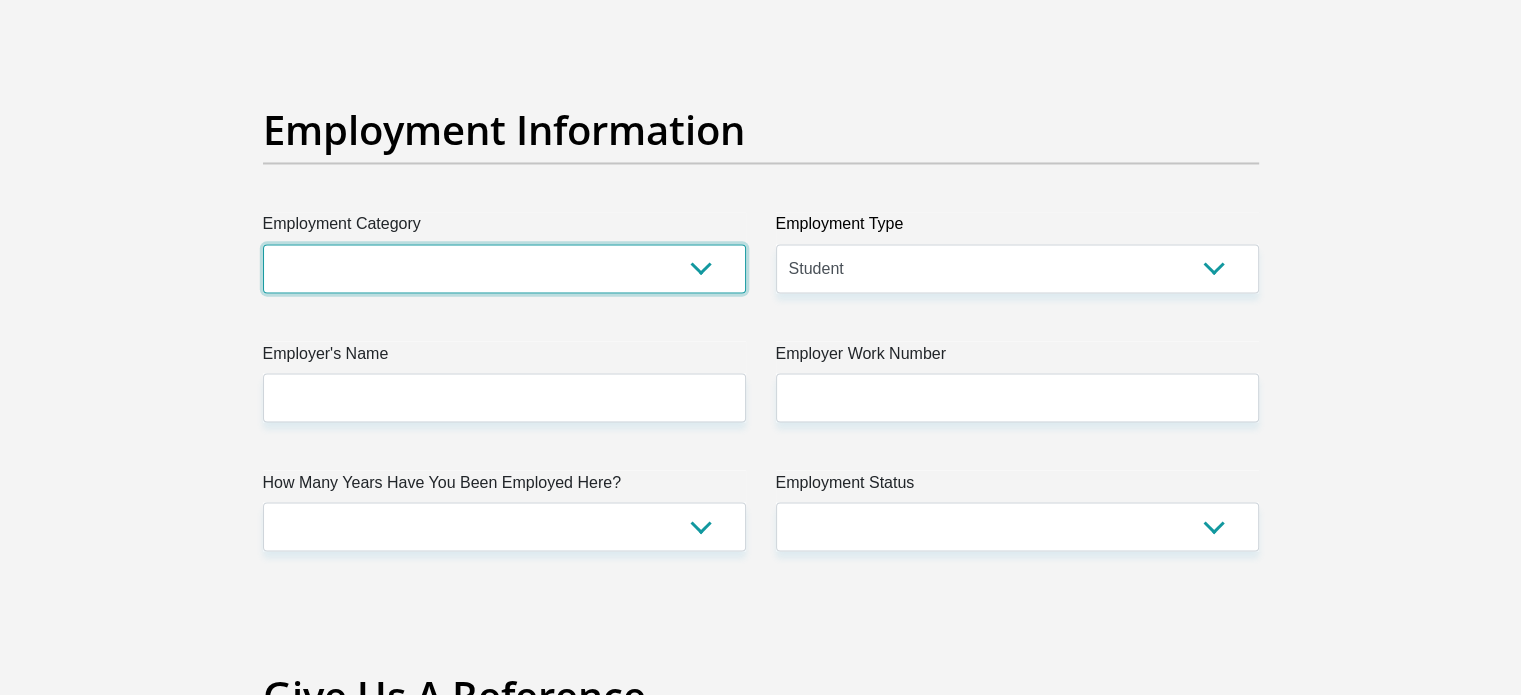 click on "AGRICULTURE
ALCOHOL & TOBACCO
CONSTRUCTION MATERIALS
METALLURGY
EQUIPMENT FOR RENEWABLE ENERGY
SPECIALIZED CONTRACTORS
CAR
GAMING (INCL. INTERNET
OTHER WHOLESALE
UNLICENSED PHARMACEUTICALS
CURRENCY EXCHANGE HOUSES
OTHER FINANCIAL INSTITUTIONS & INSURANCE
REAL ESTATE AGENTS
OIL & GAS
OTHER MATERIALS (E.G. IRON ORE)
PRECIOUS STONES & PRECIOUS METALS
POLITICAL ORGANIZATIONS
RELIGIOUS ORGANIZATIONS(NOT SECTS)
ACTI. HAVING BUSINESS DEAL WITH PUBLIC ADMINISTRATION
LAUNDROMATS" at bounding box center (504, 268) 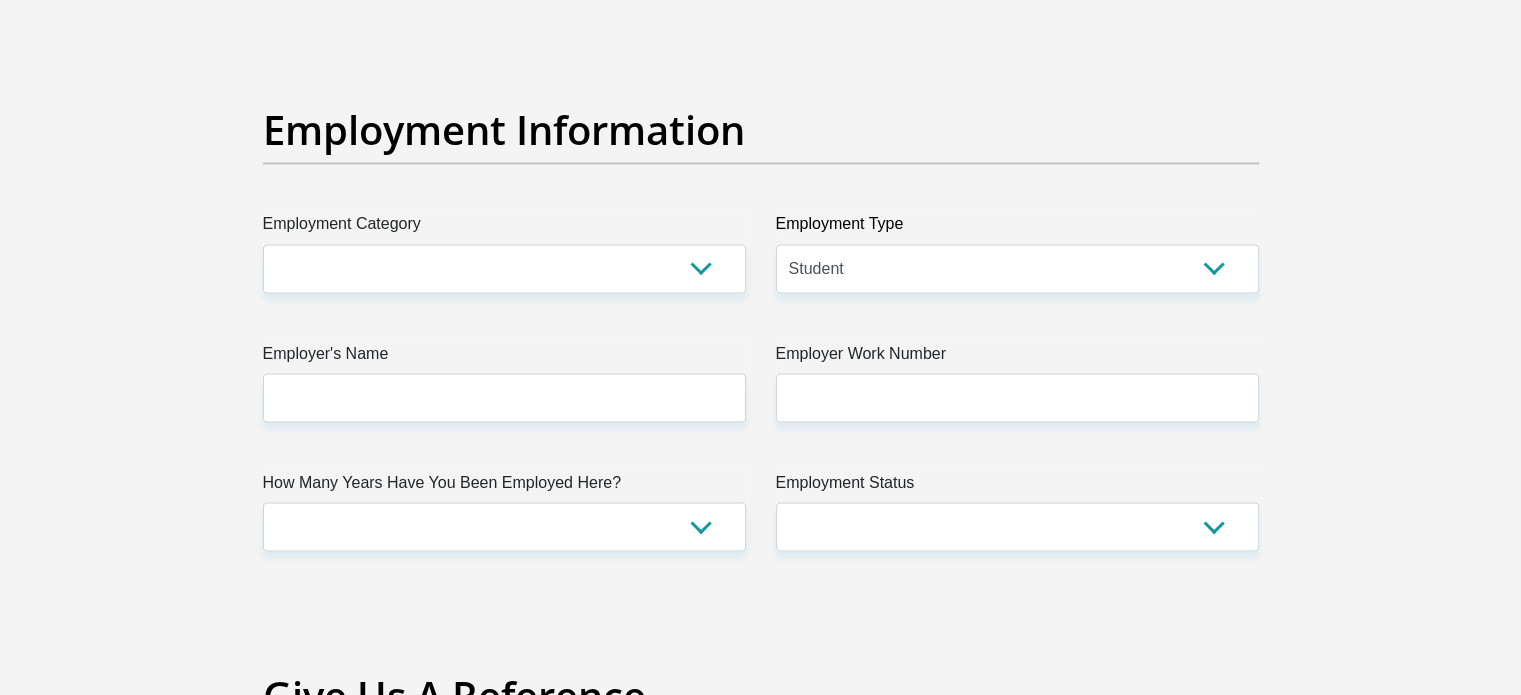 click on "Employer Work Number" at bounding box center [1017, 357] 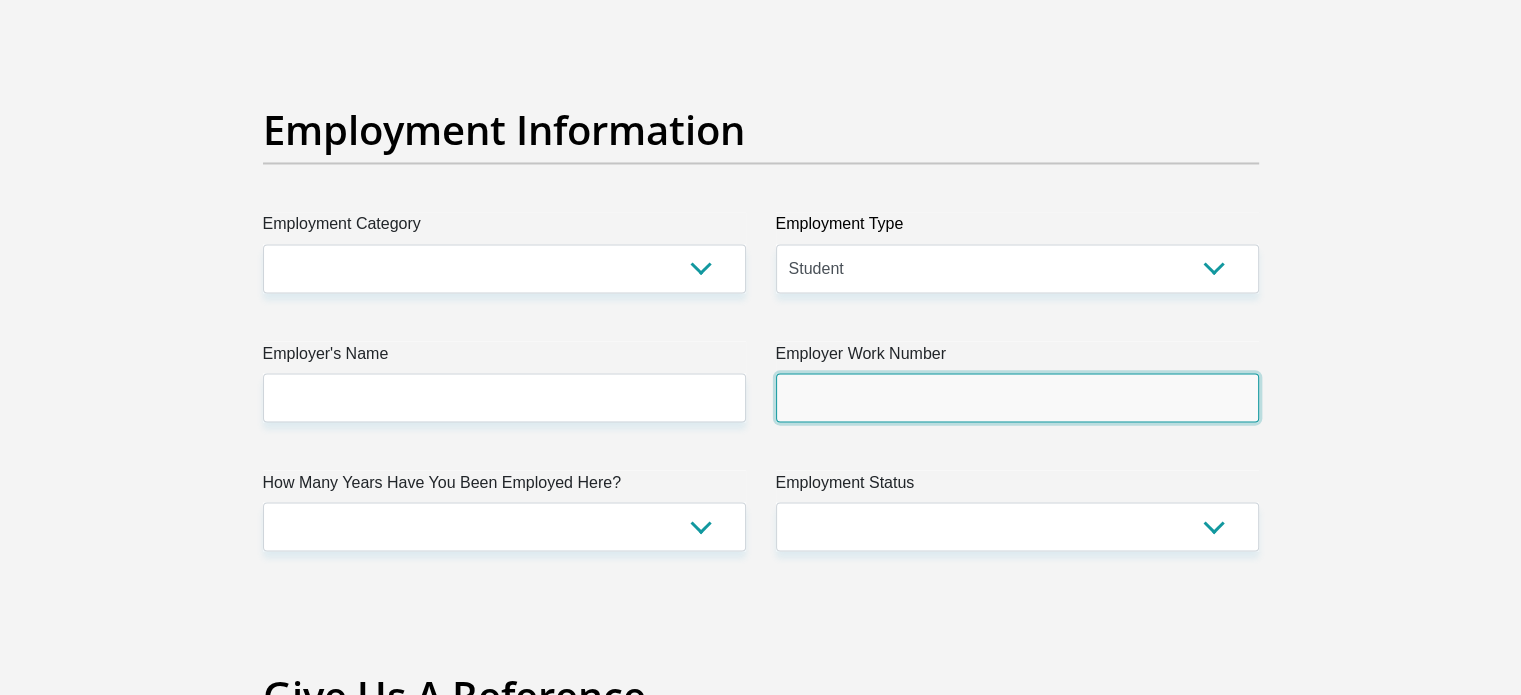 click on "Employer Work Number" at bounding box center (1017, 397) 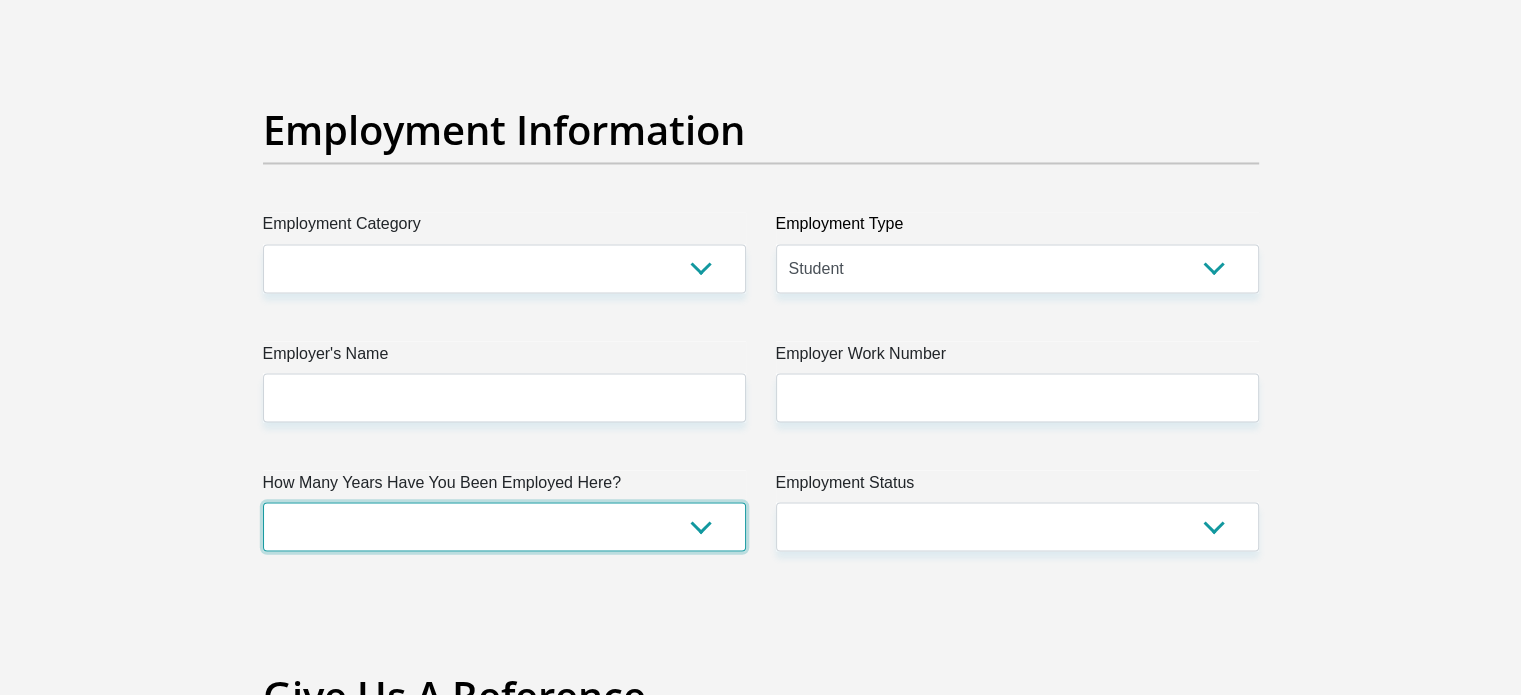 click on "less than 1 year
1-3 years
3-5 years
5+ years" at bounding box center [504, 526] 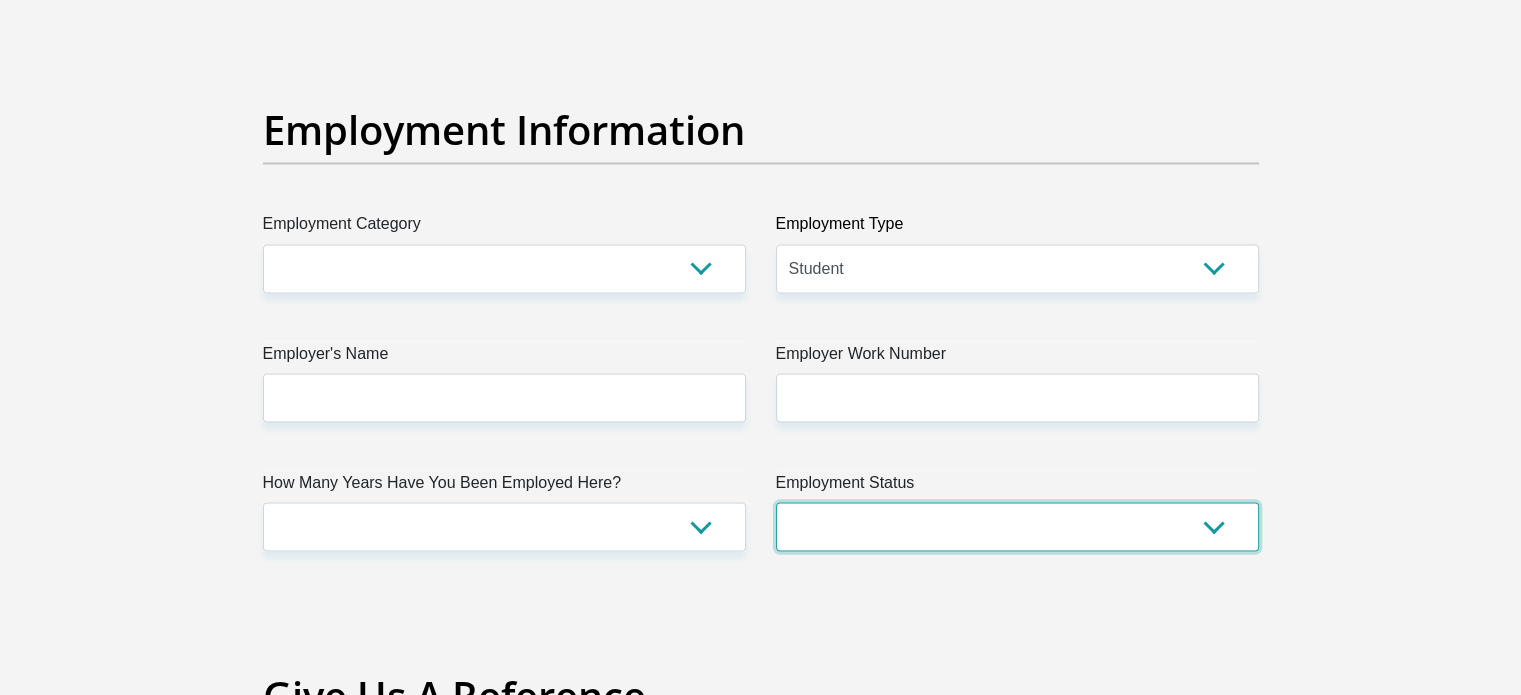 click on "Permanent/Full-time
Part-time/Casual
Contract Worker
Self-Employed
Housewife
Retired
Student
Medically Boarded
Disability
Unemployed" at bounding box center [1017, 526] 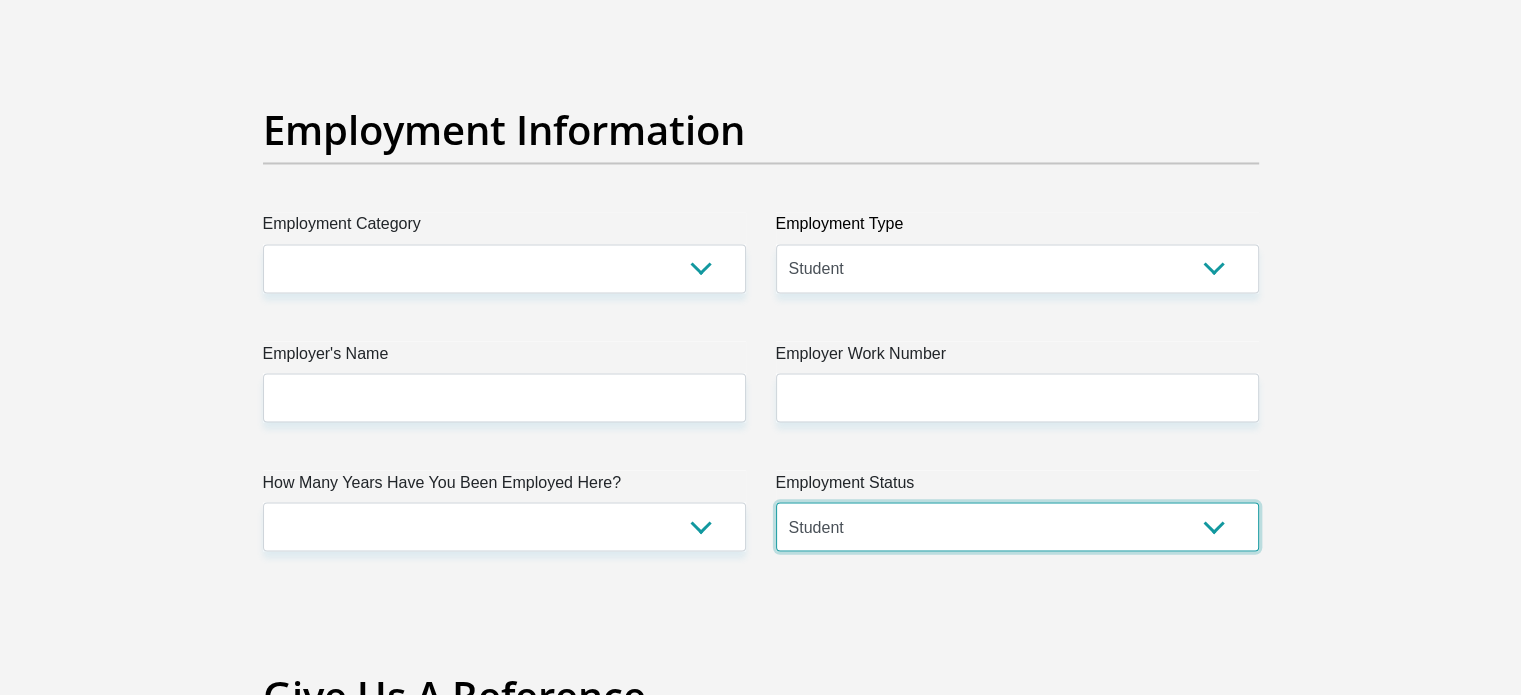 click on "Permanent/Full-time
Part-time/Casual
Contract Worker
Self-Employed
Housewife
Retired
Student
Medically Boarded
Disability
Unemployed" at bounding box center (1017, 526) 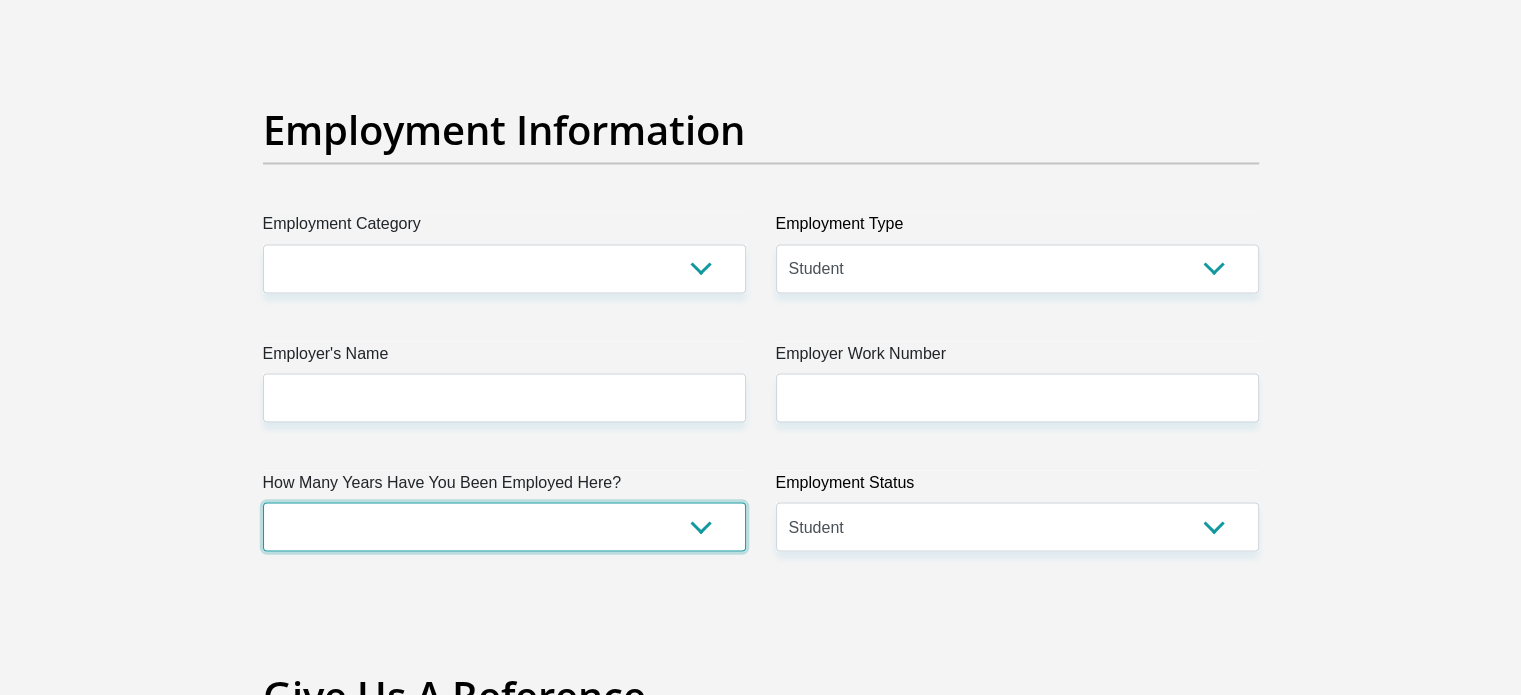 click on "less than 1 year
1-3 years
3-5 years
5+ years" at bounding box center (504, 526) 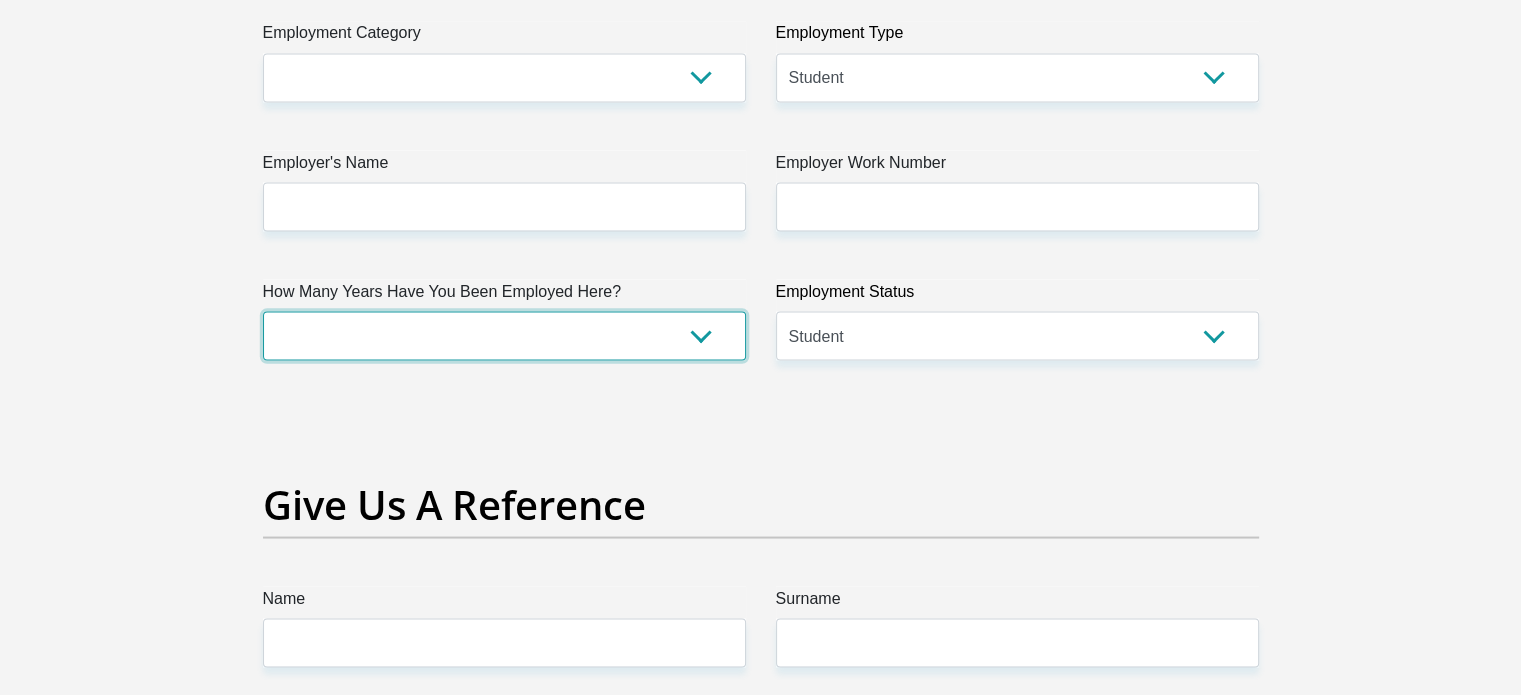 scroll, scrollTop: 3740, scrollLeft: 0, axis: vertical 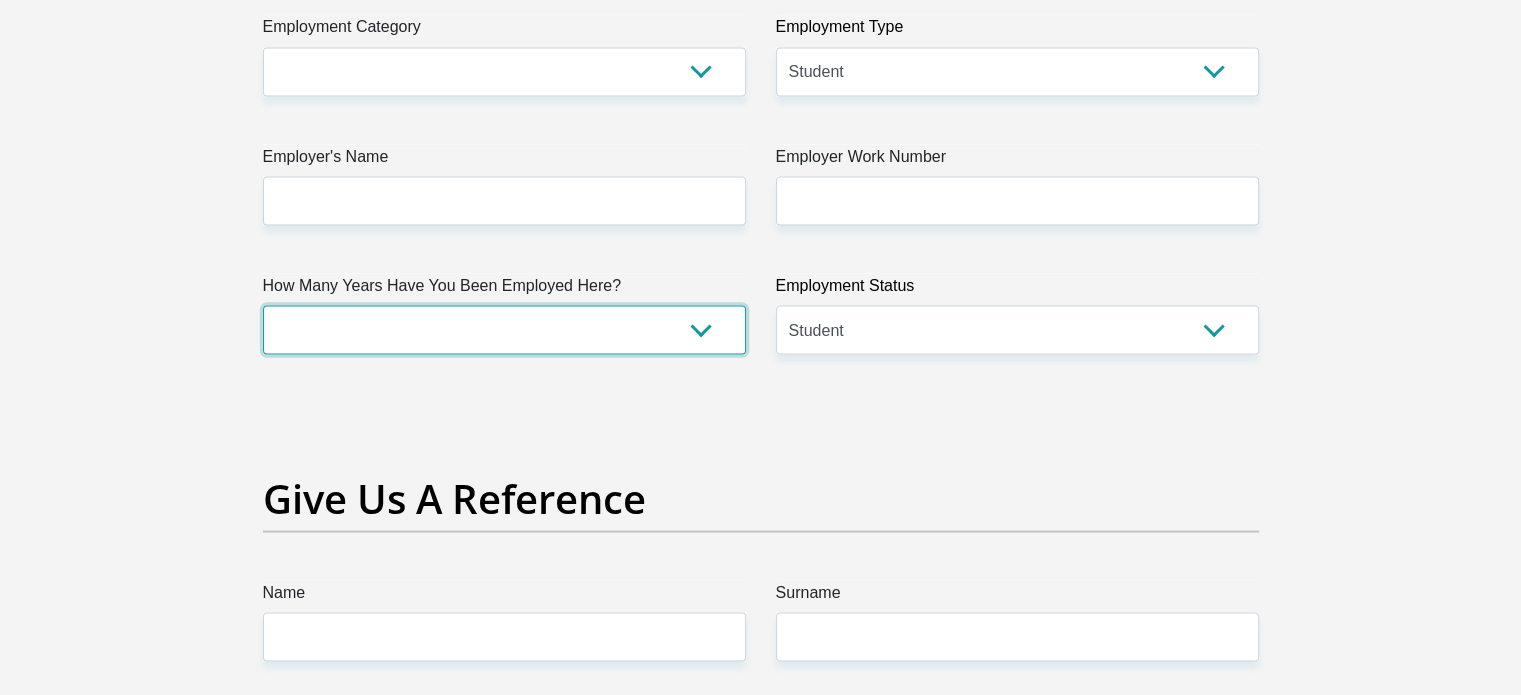 click on "less than 1 year
1-3 years
3-5 years
5+ years" at bounding box center (504, 329) 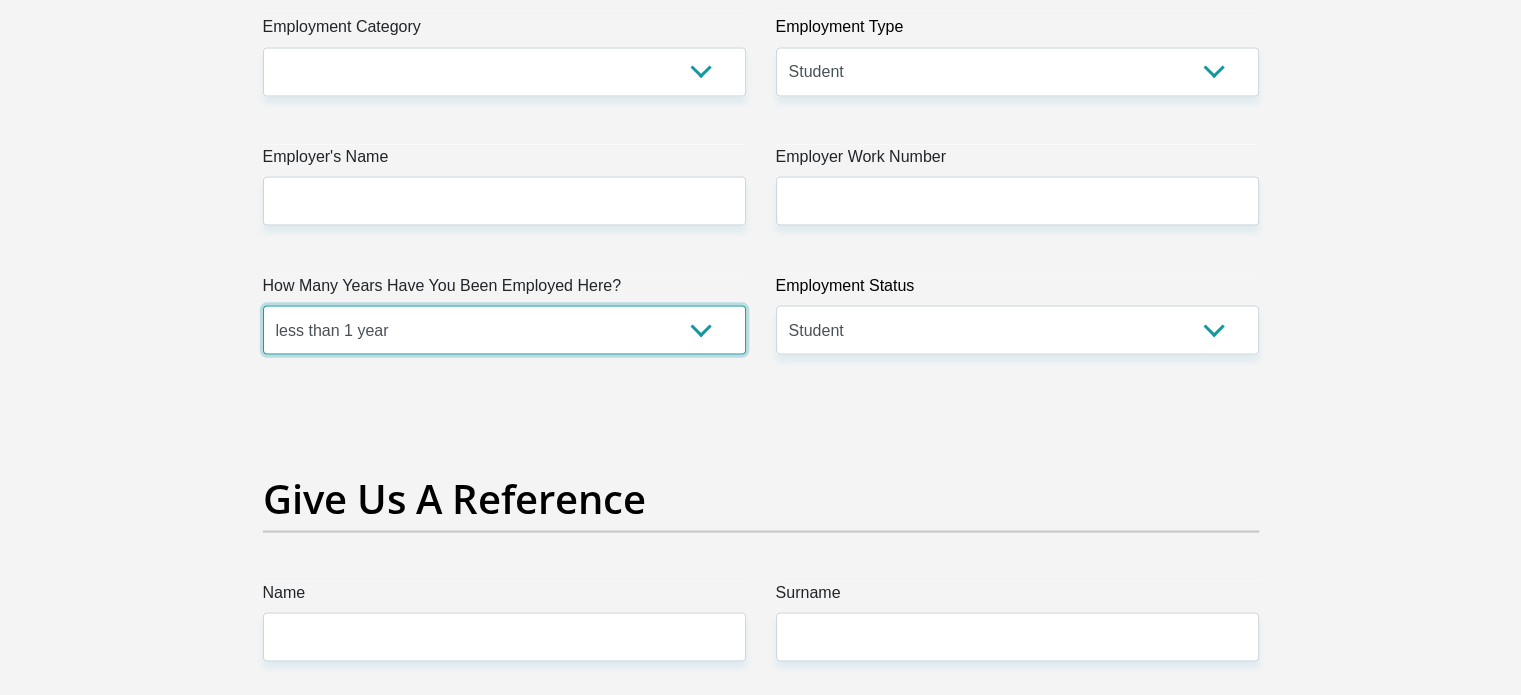 click on "less than 1 year
1-3 years
3-5 years
5+ years" at bounding box center [504, 329] 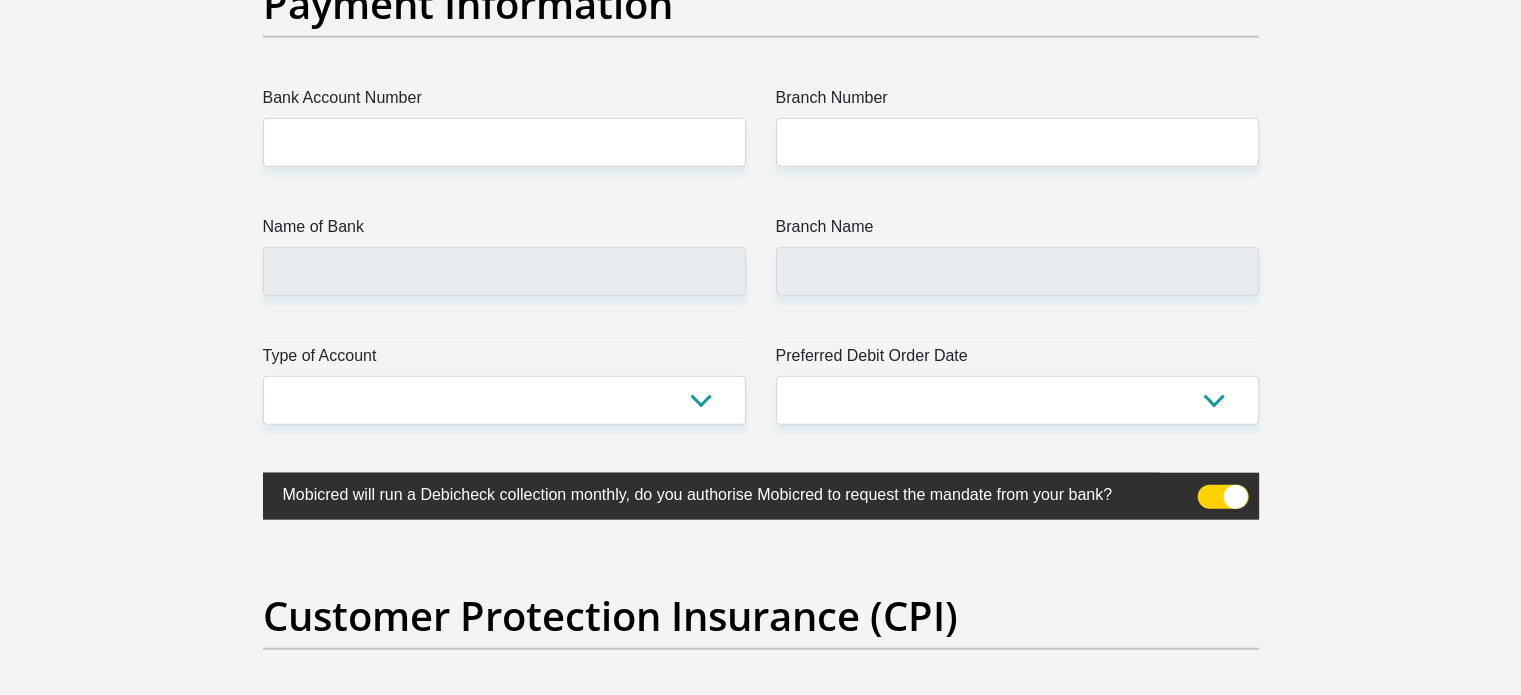 scroll, scrollTop: 4670, scrollLeft: 0, axis: vertical 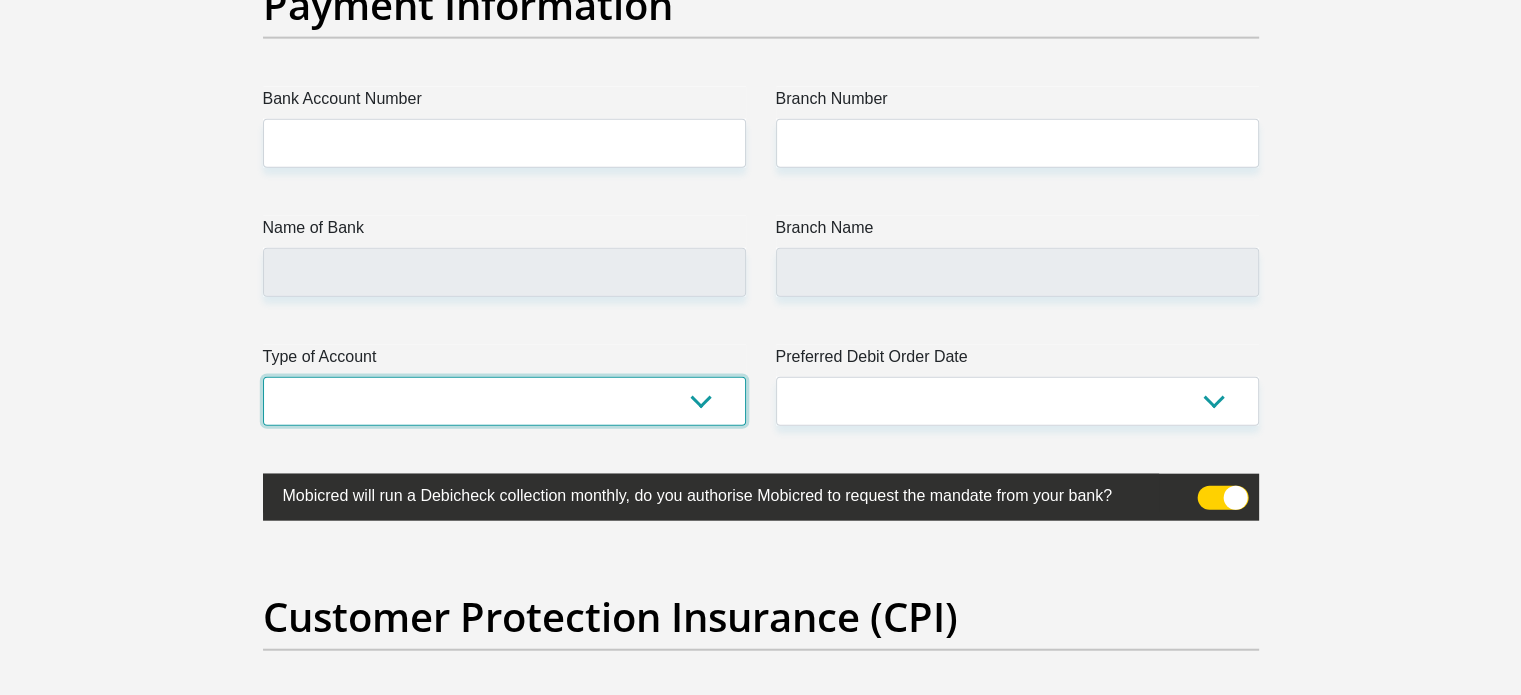 click on "Cheque
Savings" at bounding box center (504, 401) 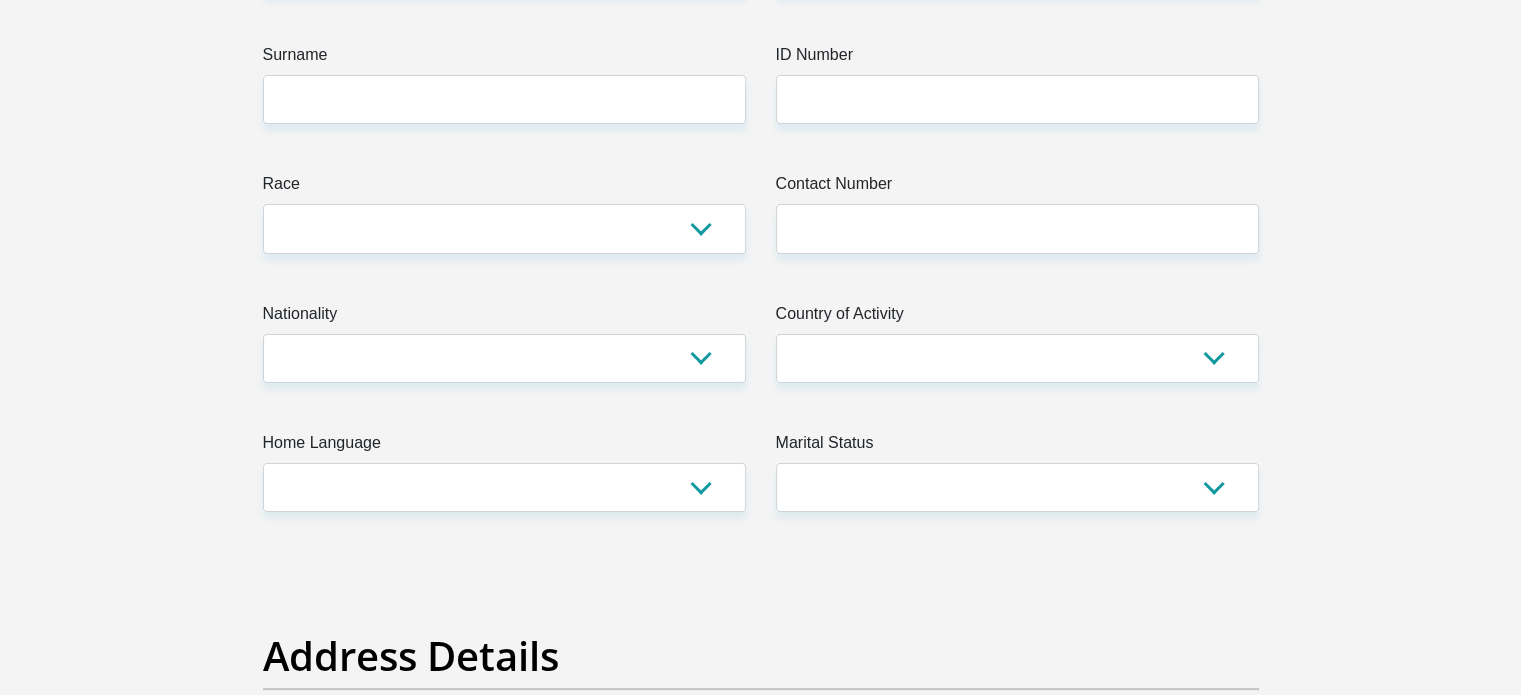 scroll, scrollTop: 0, scrollLeft: 0, axis: both 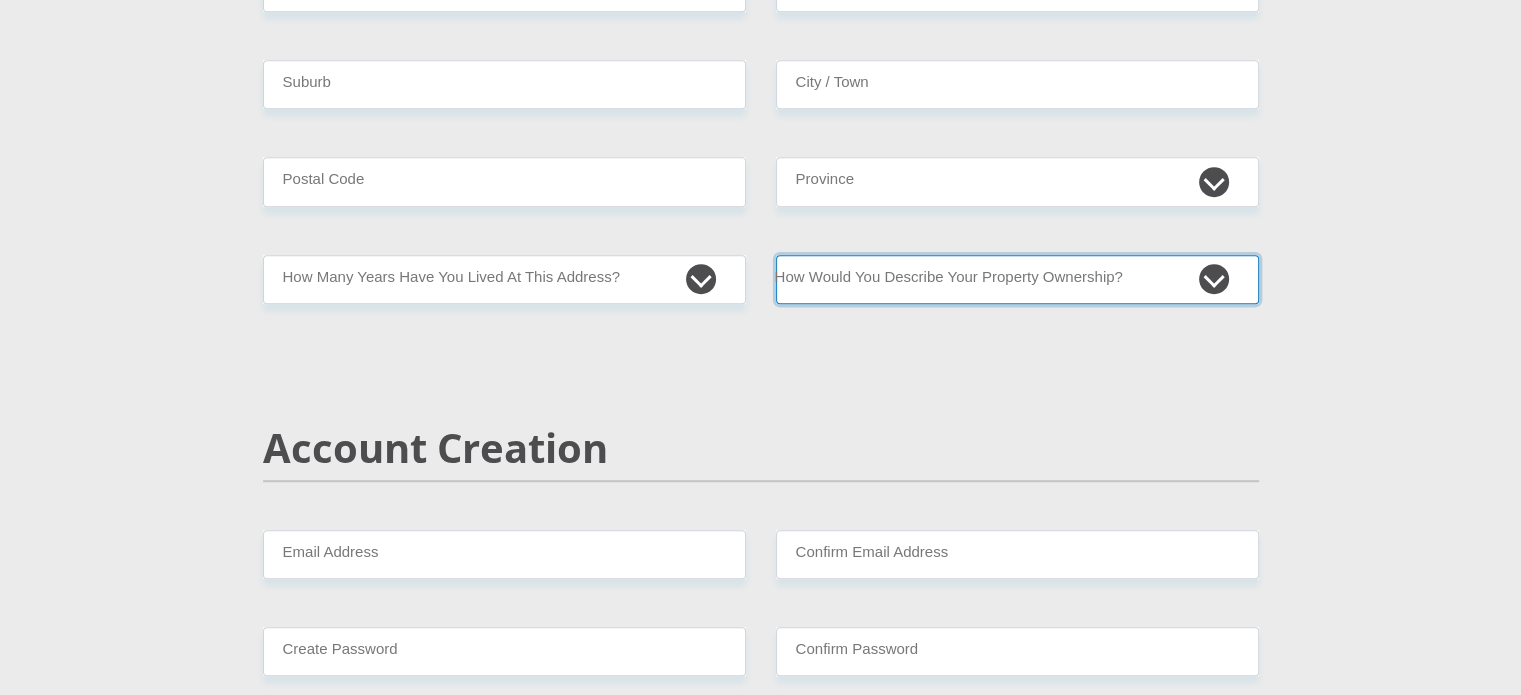 drag, startPoint x: 0, startPoint y: 0, endPoint x: 1053, endPoint y: 279, distance: 1089.3347 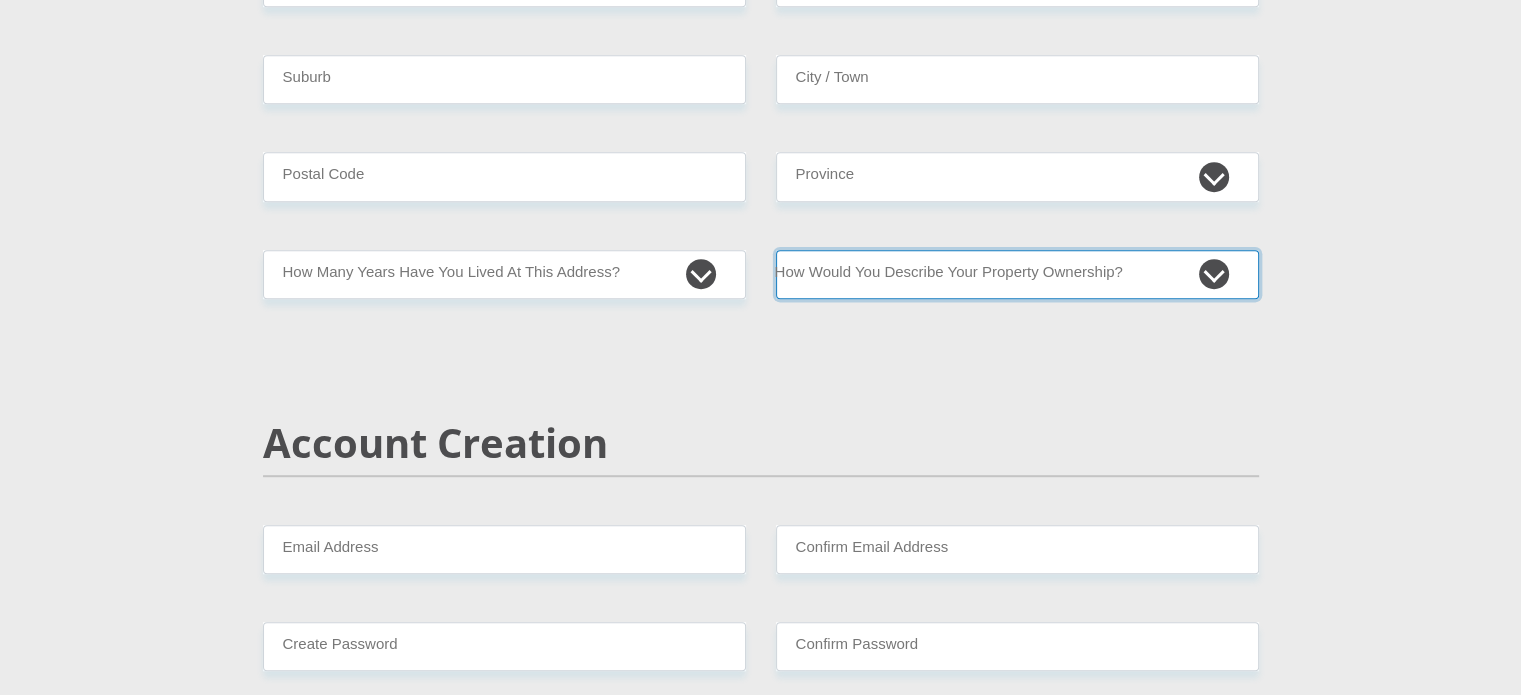 scroll, scrollTop: 1044, scrollLeft: 0, axis: vertical 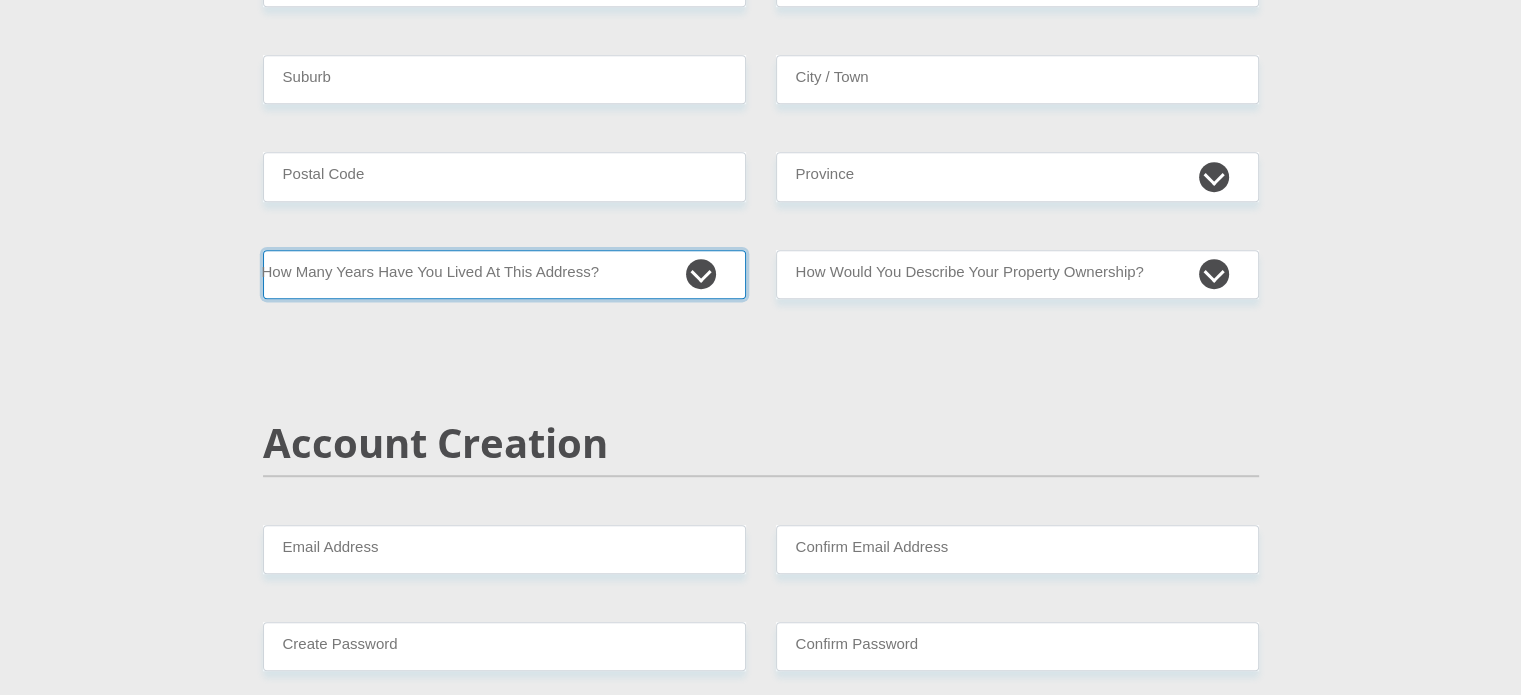 click on "less than 1 year
1-3 years
3-5 years
5+ years" at bounding box center (504, 274) 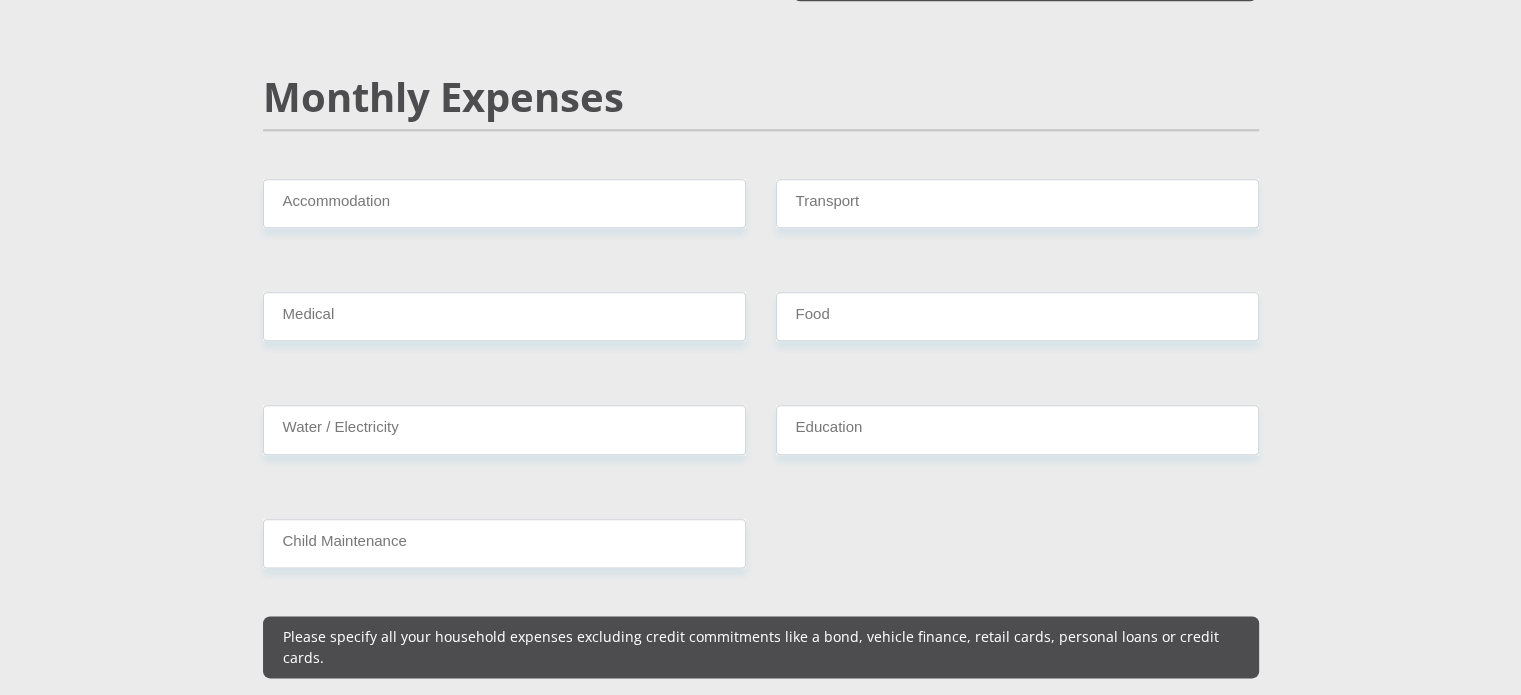 scroll, scrollTop: 2342, scrollLeft: 0, axis: vertical 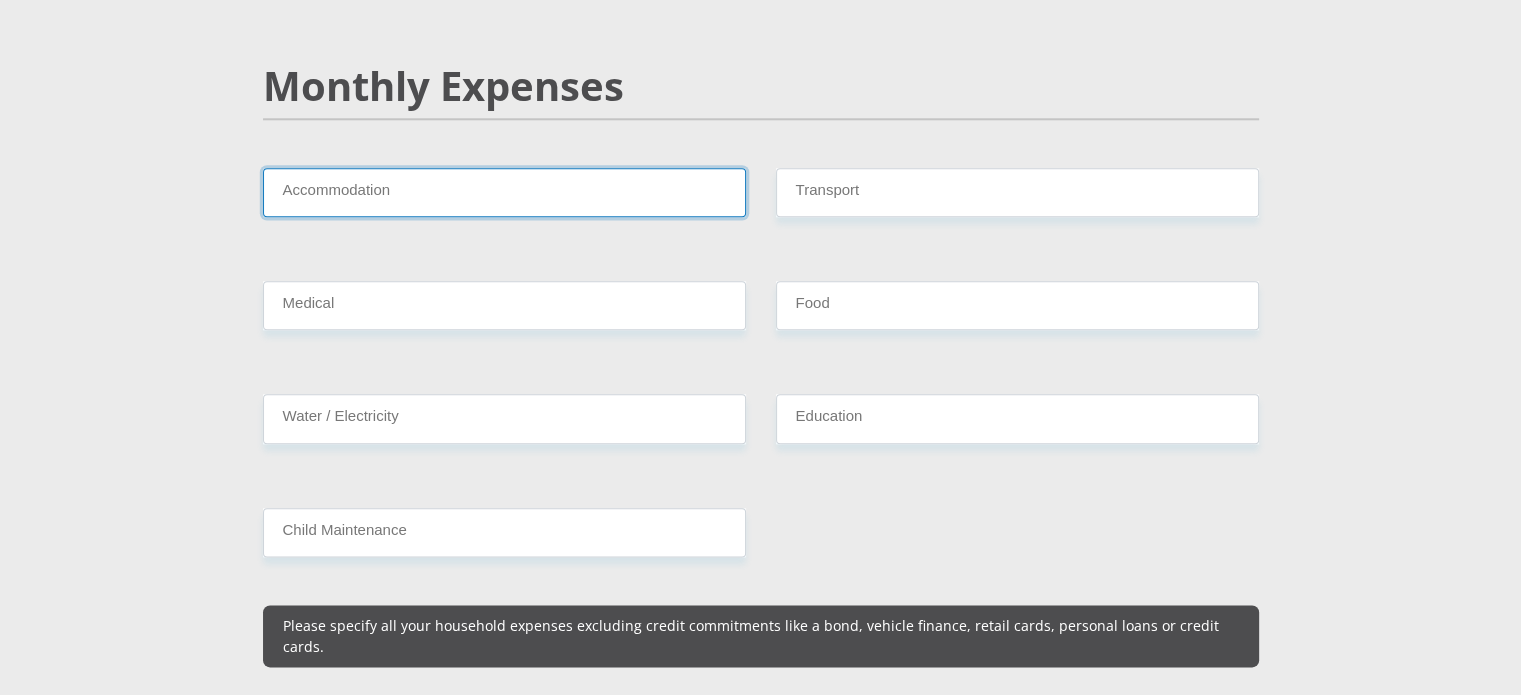 click on "Accommodation" at bounding box center [504, 192] 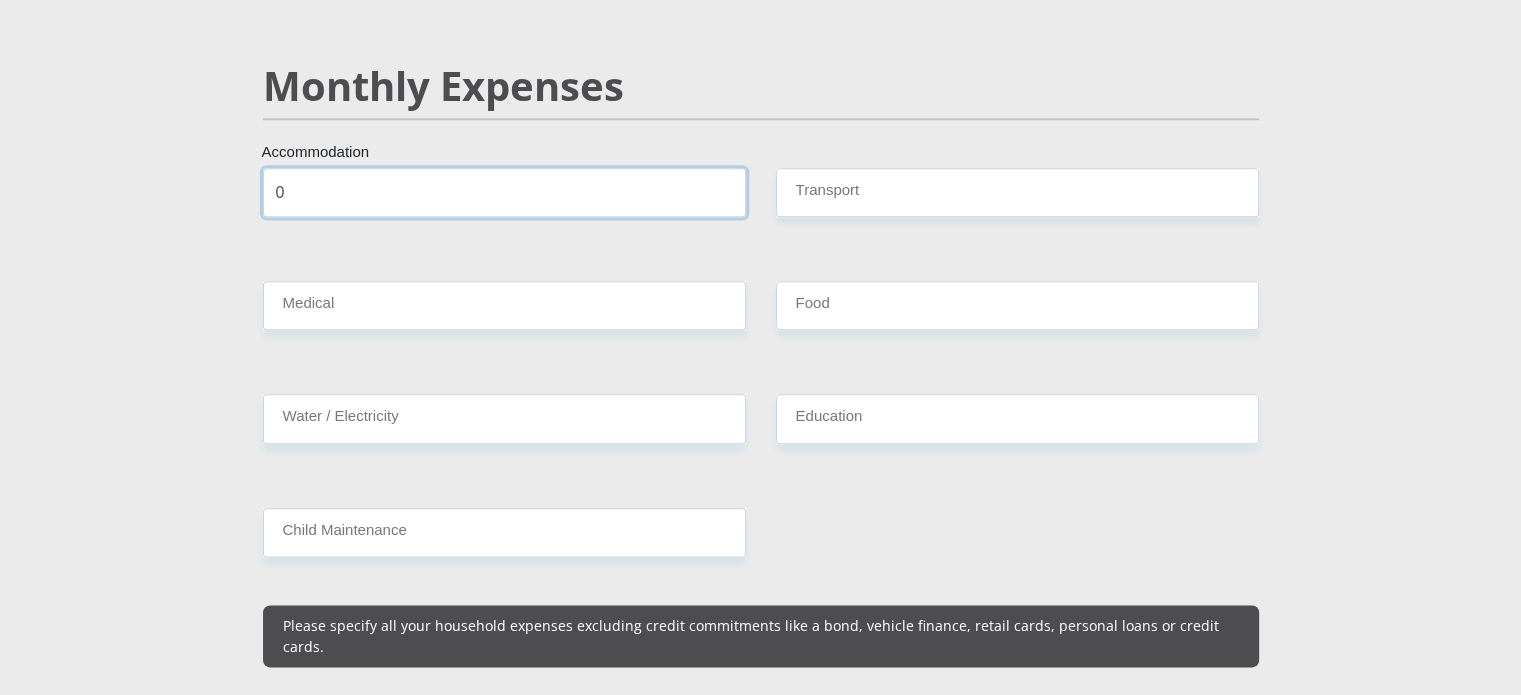 type on "0" 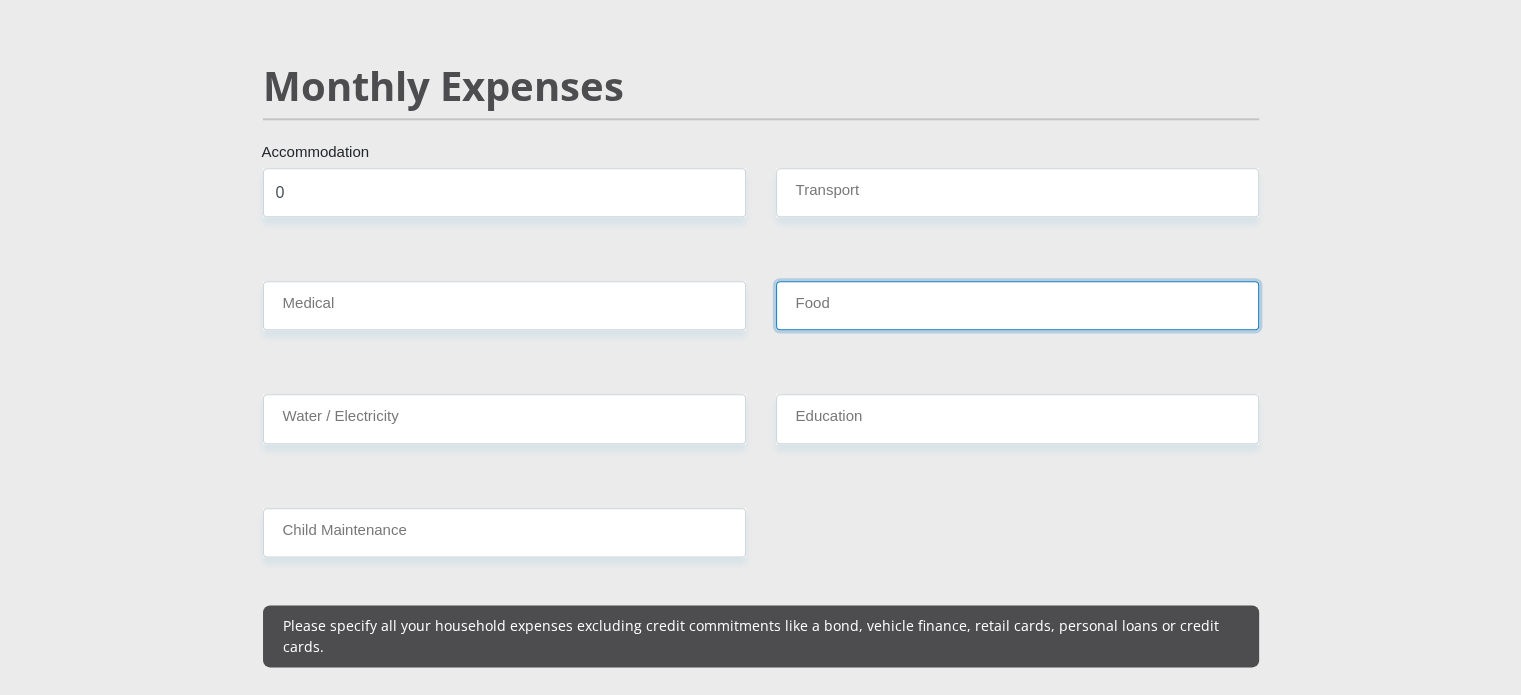 click on "Food" at bounding box center (1017, 305) 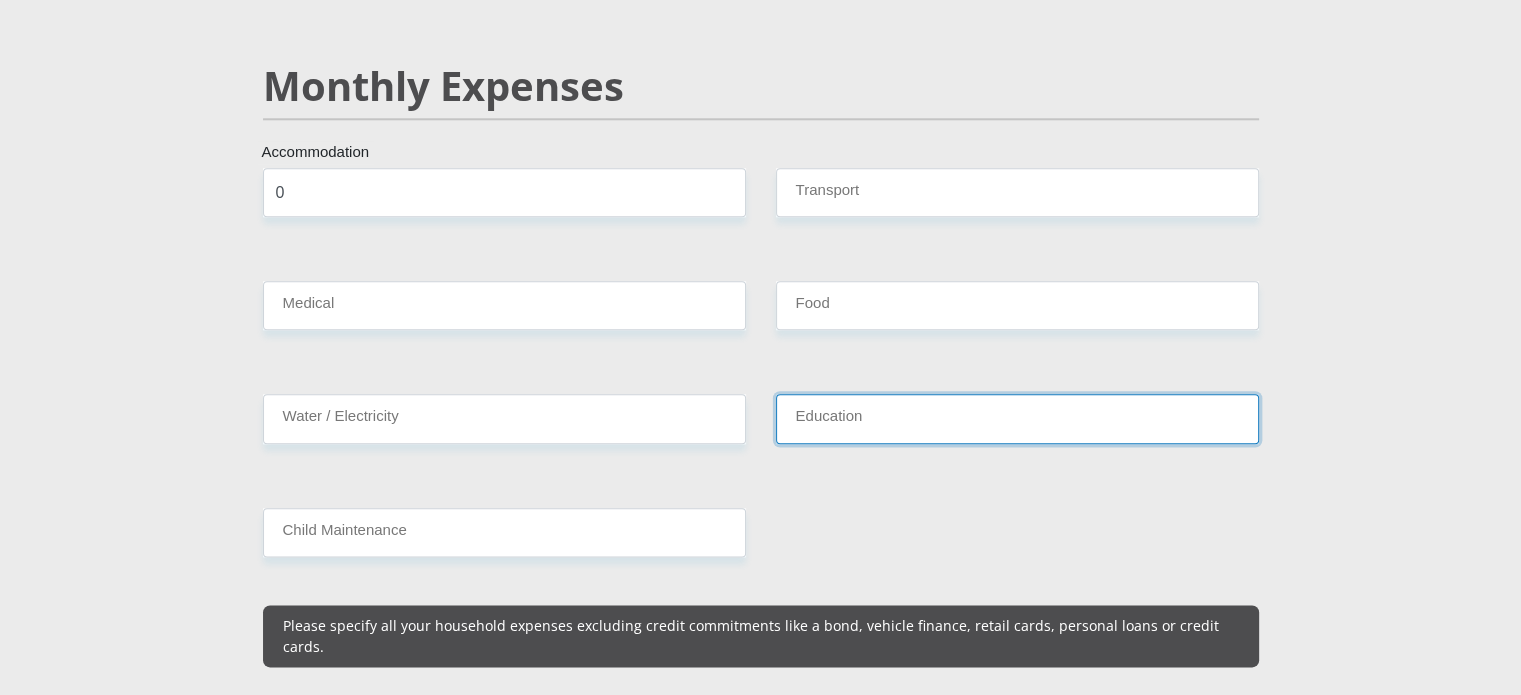 click on "Education" at bounding box center (1017, 418) 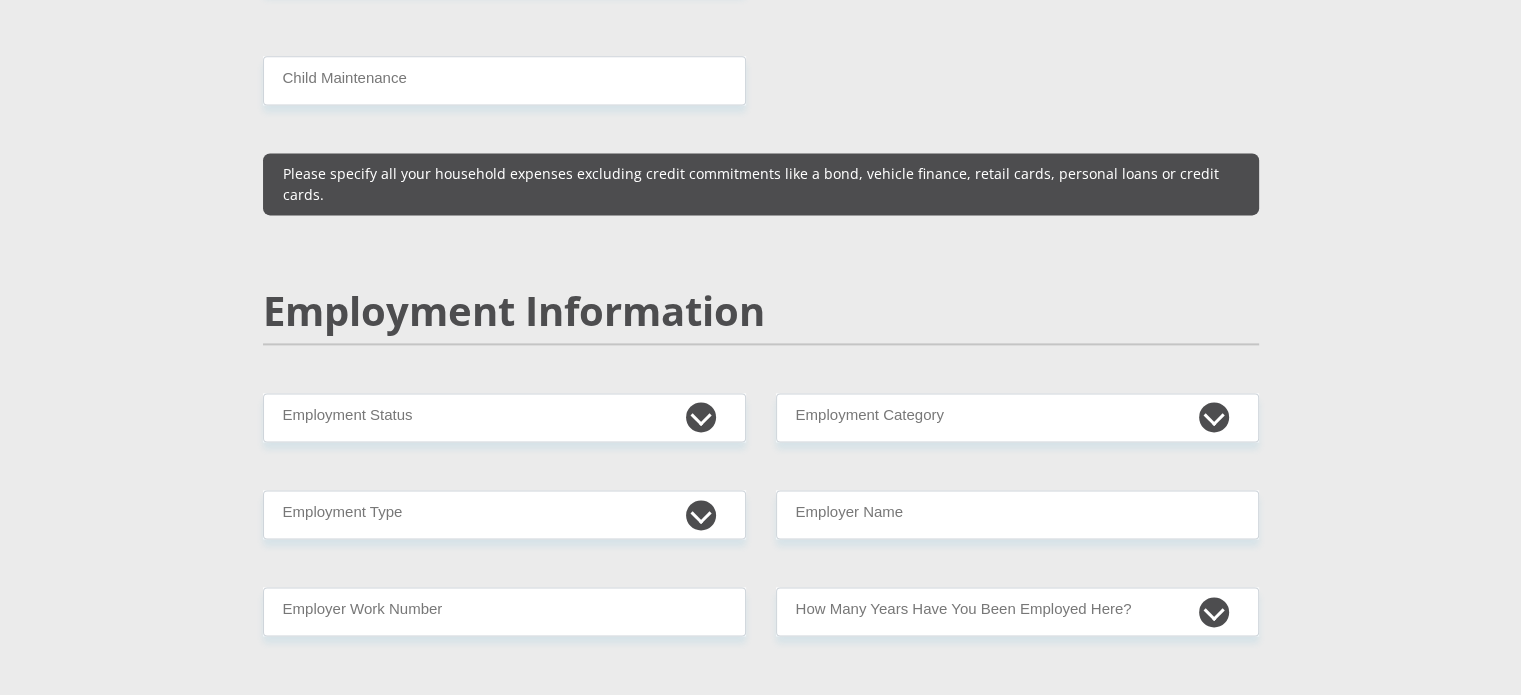 scroll, scrollTop: 2858, scrollLeft: 0, axis: vertical 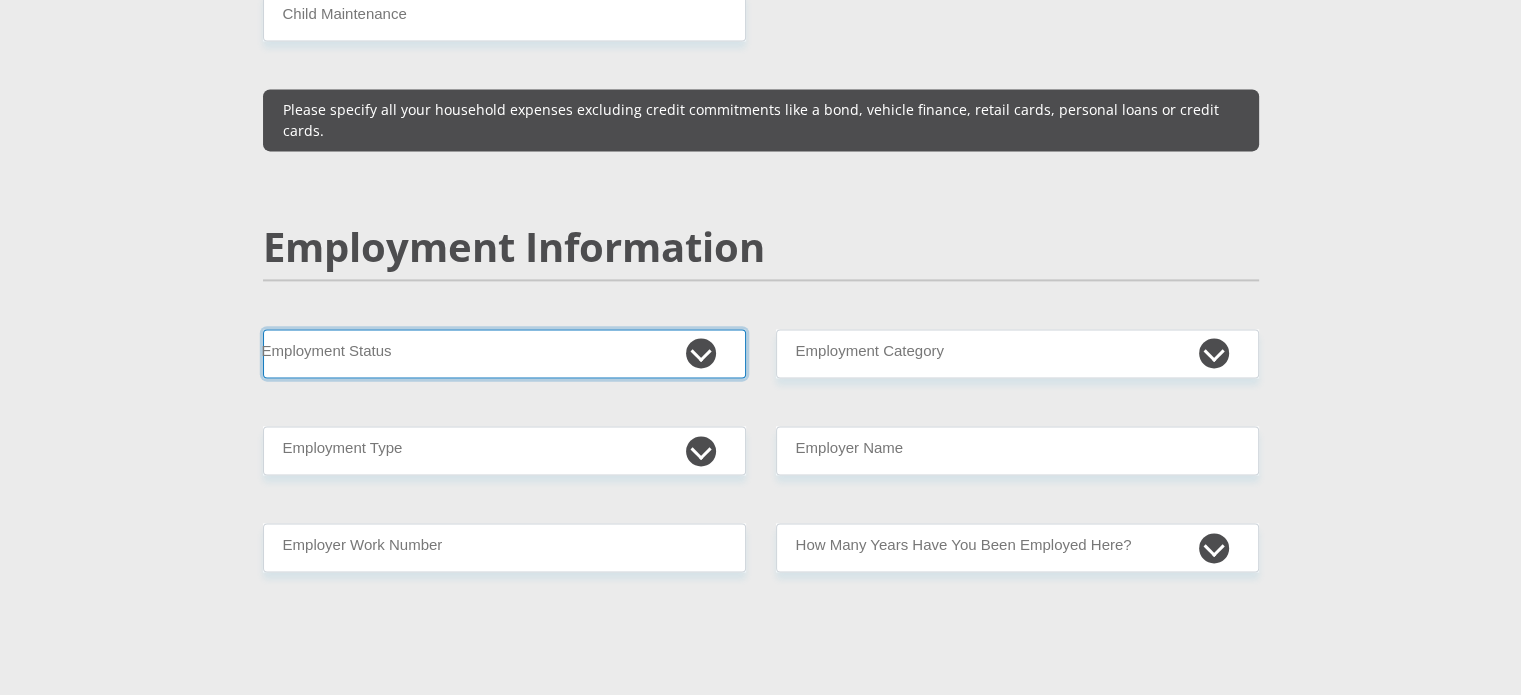 click on "Permanent/Full-time
Part-time/Casual
Contract Worker
Self-Employed
Housewife
Retired
Student
Medically Boarded
Disability
Unemployed" at bounding box center [504, 353] 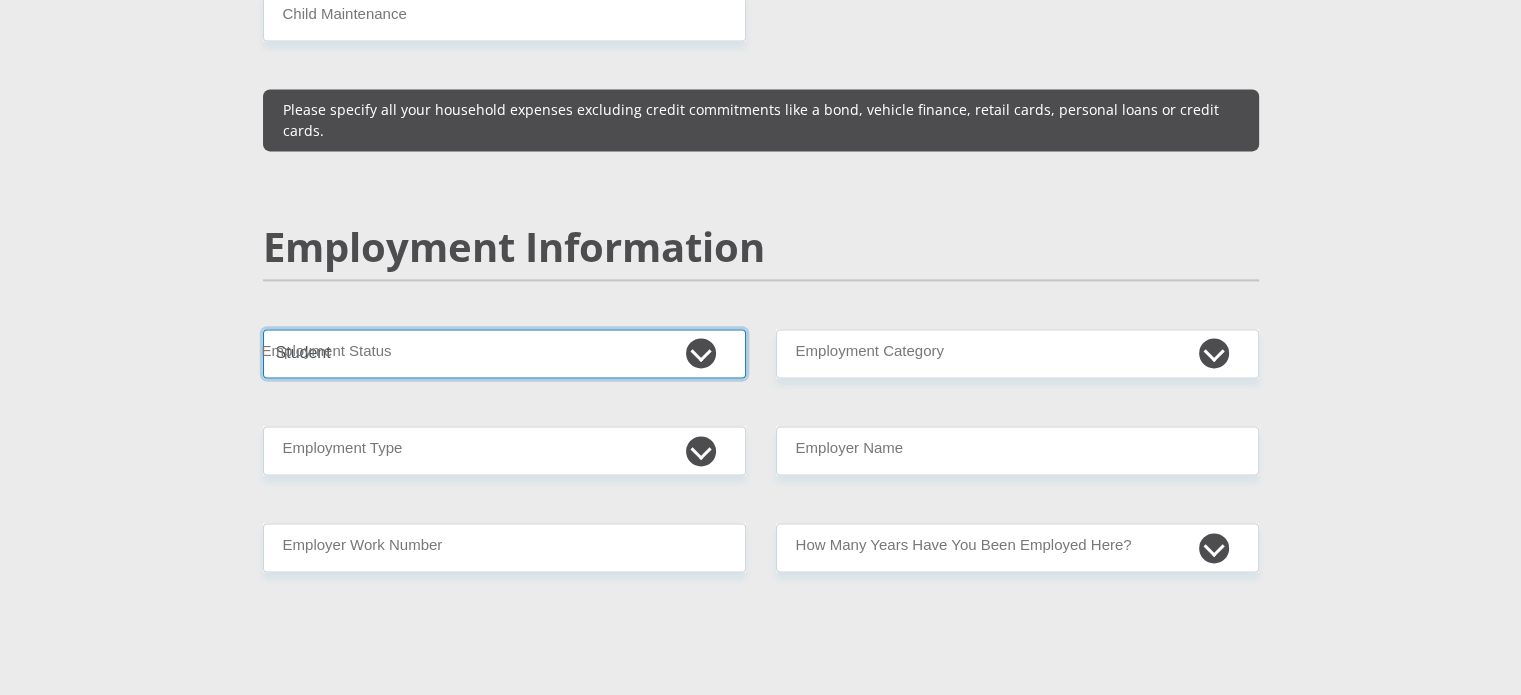 click on "Permanent/Full-time
Part-time/Casual
Contract Worker
Self-Employed
Housewife
Retired
Student
Medically Boarded
Disability
Unemployed" at bounding box center (504, 353) 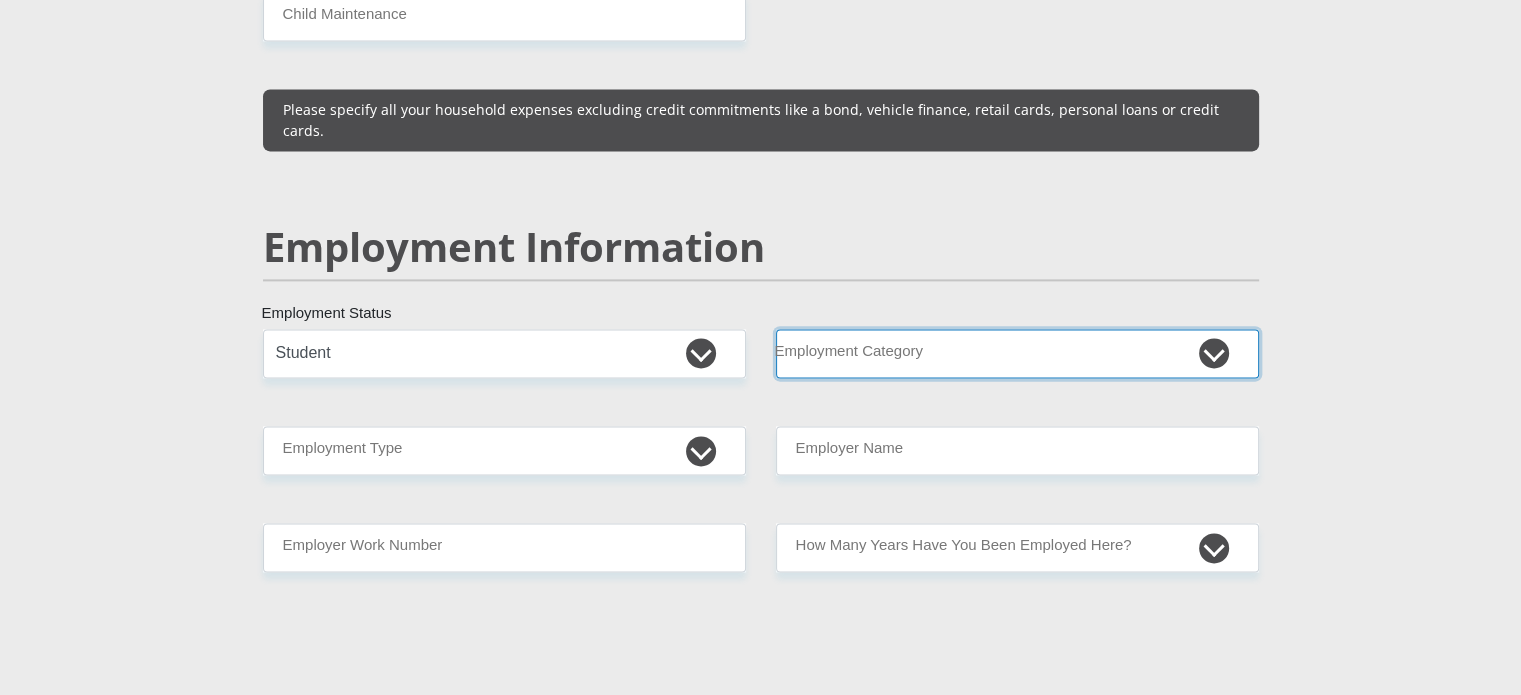 click on "AGRICULTURE
ALCOHOL & TOBACCO
CONSTRUCTION MATERIALS
METALLURGY
EQUIPMENT FOR RENEWABLE ENERGY
SPECIALIZED CONTRACTORS
CAR
GAMING (INCL. INTERNET
OTHER WHOLESALE
UNLICENSED PHARMACEUTICALS
CURRENCY EXCHANGE HOUSES
OTHER FINANCIAL INSTITUTIONS & INSURANCE
REAL ESTATE AGENTS
OIL & GAS
OTHER MATERIALS (E.G. IRON ORE)
PRECIOUS STONES & PRECIOUS METALS
POLITICAL ORGANIZATIONS
RELIGIOUS ORGANIZATIONS(NOT SECTS)
ACTI. HAVING BUSINESS DEAL WITH PUBLIC ADMINISTRATION
LAUNDROMATS" at bounding box center (1017, 353) 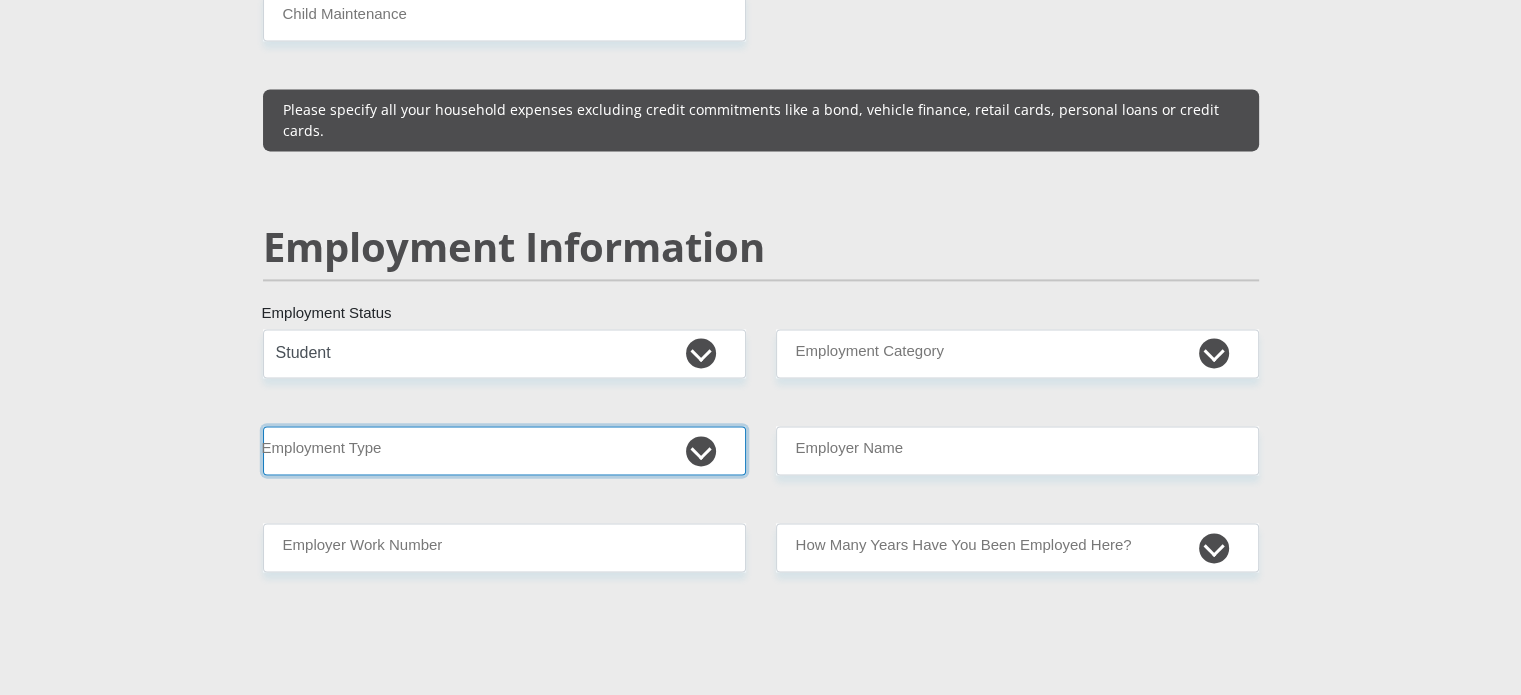 click on "College/Lecturer
Craft Seller
Creative
Driver
Executive
Farmer
Forces - Non Commissioned
Forces - Officer
Hawker
Housewife
Labourer
Licenced Professional
Manager
Miner
Non Licenced Professional
Office Staff/Clerk
Outside Worker
Pensioner
Permanent Teacher
Production/Manufacturing
Sales
Self-Employed
Semi-Professional Worker
Service Industry  Social Worker  Student" at bounding box center [504, 450] 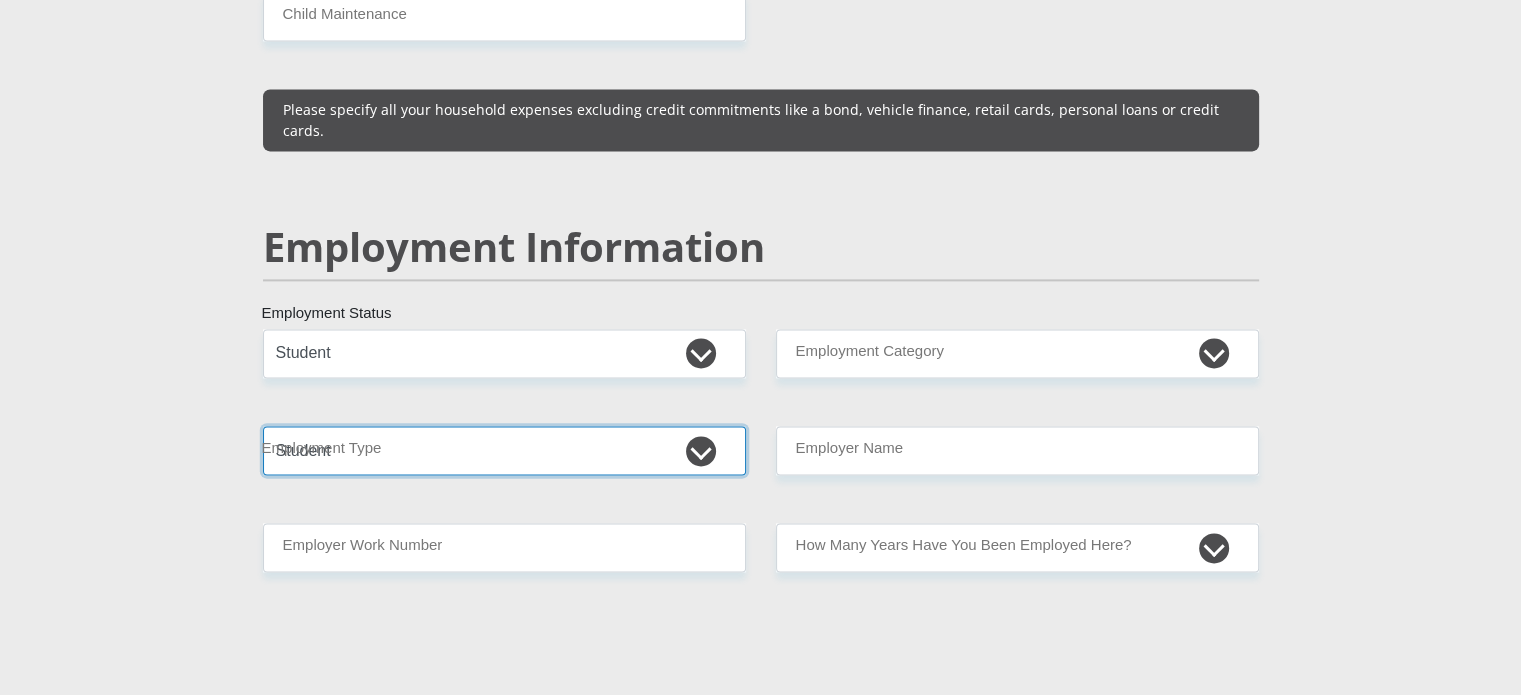 click on "College/Lecturer
Craft Seller
Creative
Driver
Executive
Farmer
Forces - Non Commissioned
Forces - Officer
Hawker
Housewife
Labourer
Licenced Professional
Manager
Miner
Non Licenced Professional
Office Staff/Clerk
Outside Worker
Pensioner
Permanent Teacher
Production/Manufacturing
Sales
Self-Employed
Semi-Professional Worker
Service Industry  Social Worker  Student" at bounding box center (504, 450) 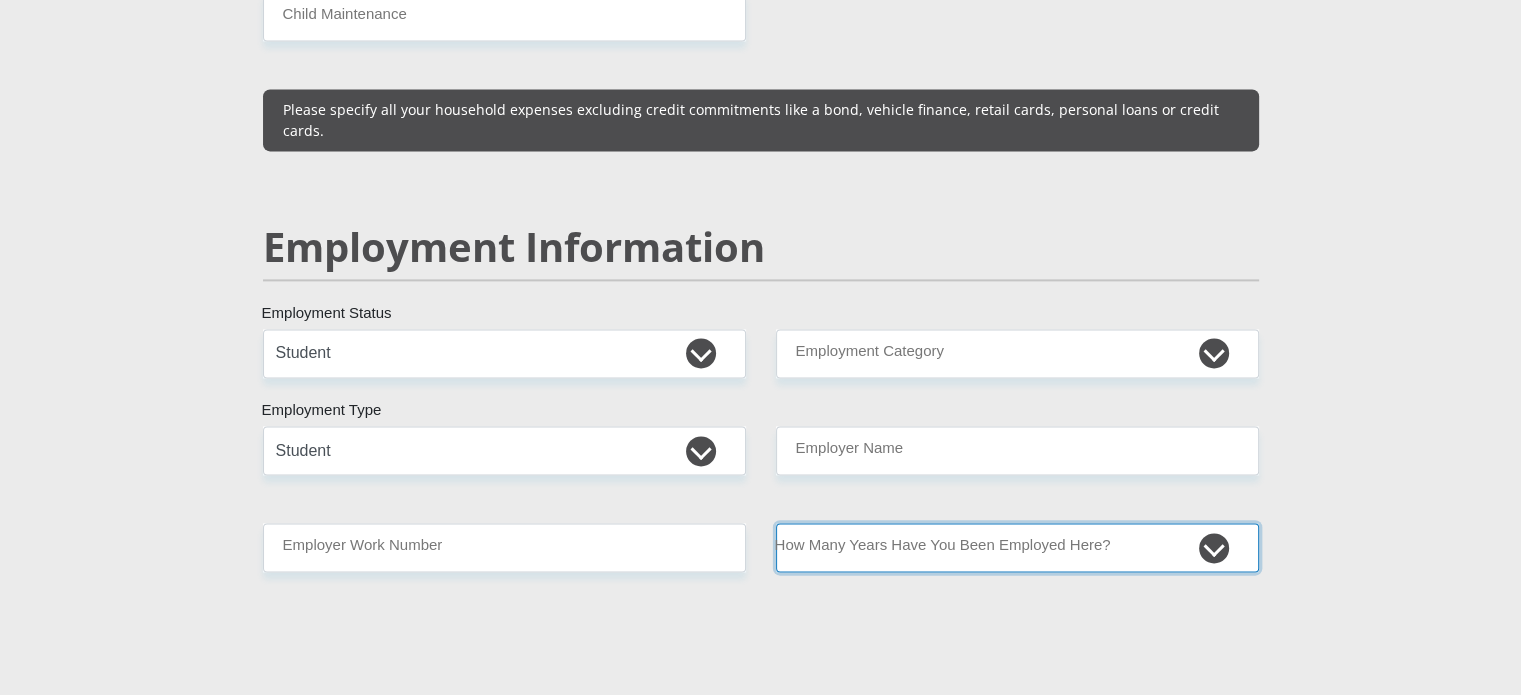 click on "less than 1 year
1-3 years
3-5 years
5+ years" at bounding box center [1017, 547] 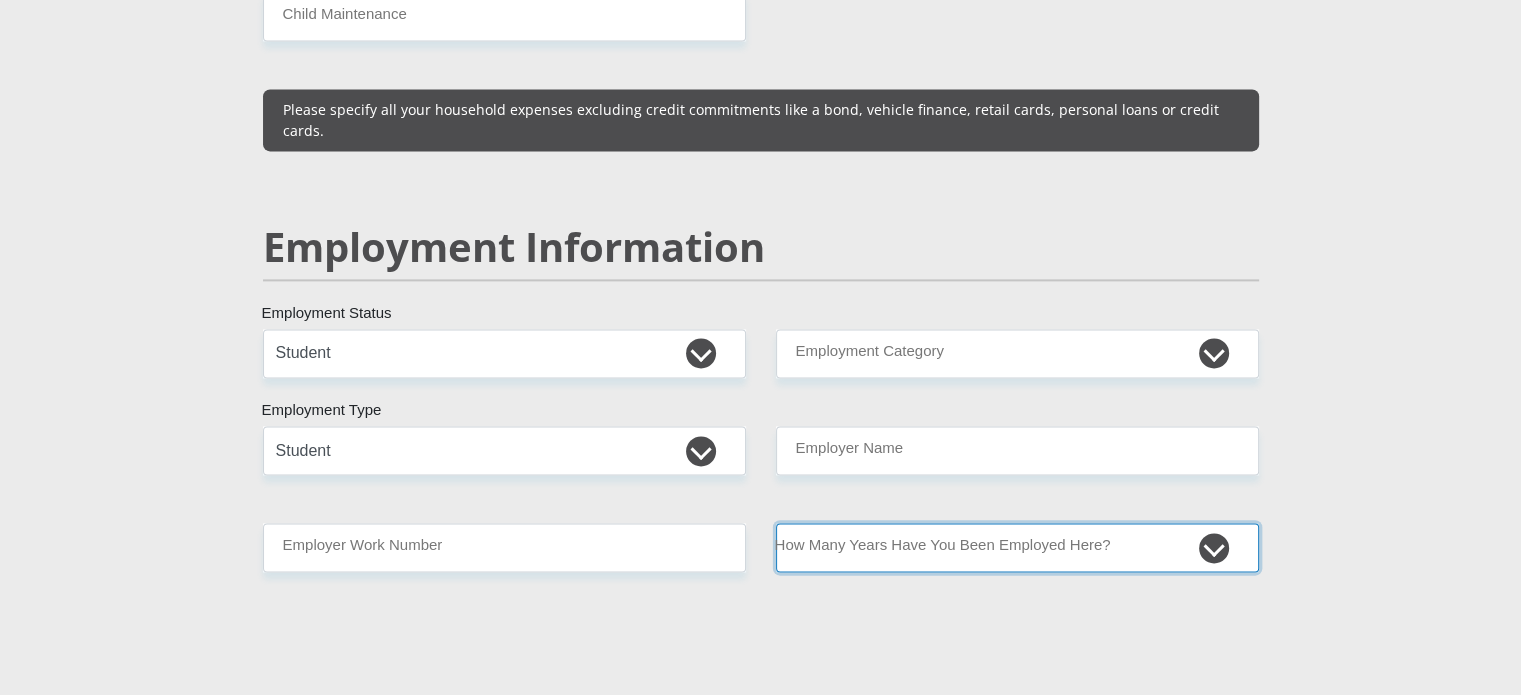 click on "less than 1 year
1-3 years
3-5 years
5+ years" at bounding box center [1017, 547] 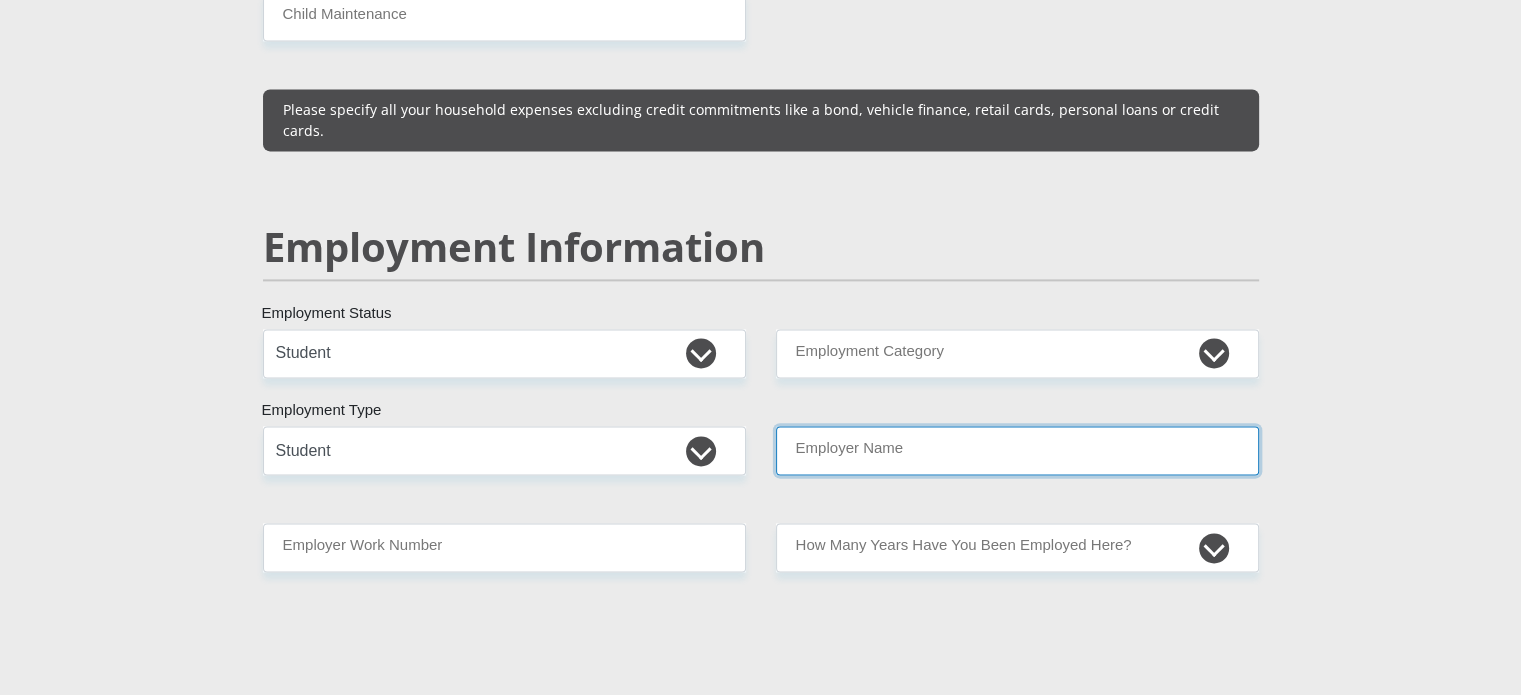 click on "Employer Name" at bounding box center (1017, 450) 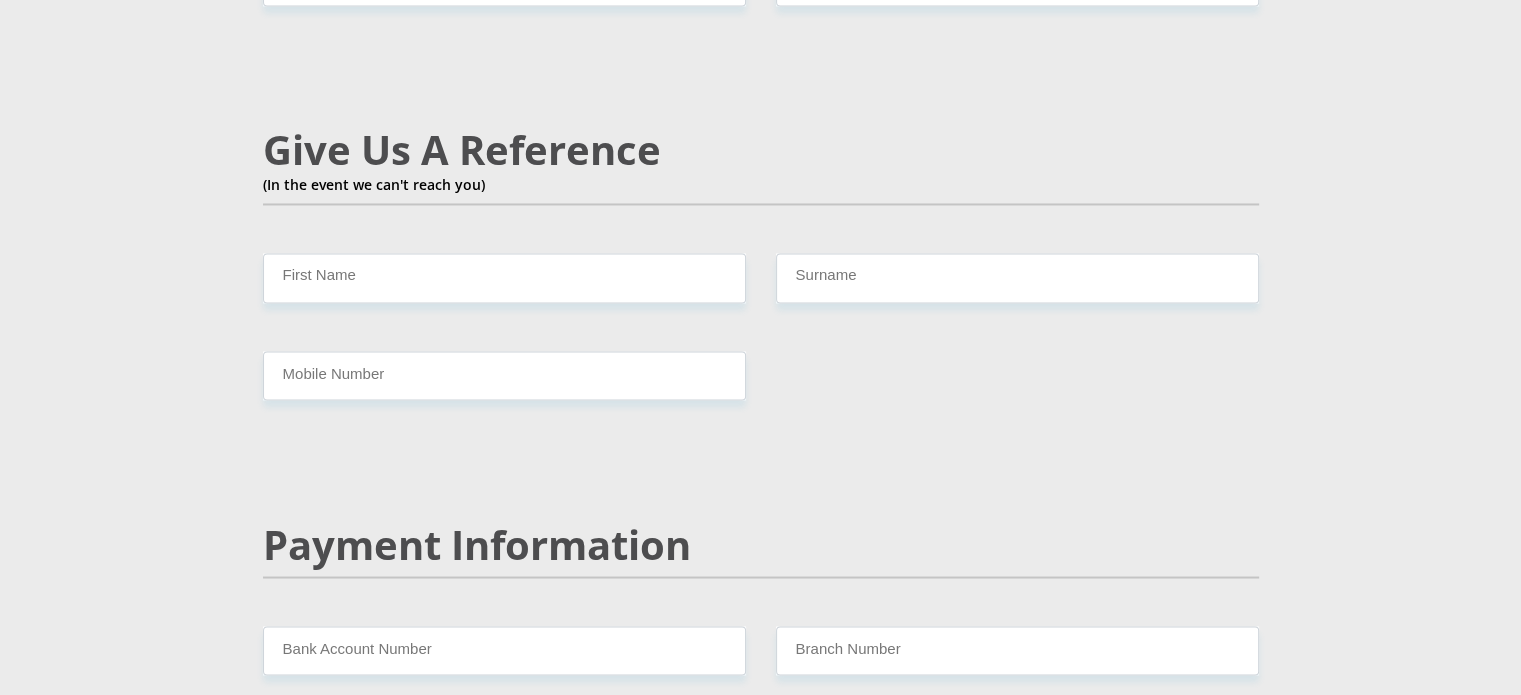 scroll, scrollTop: 3420, scrollLeft: 0, axis: vertical 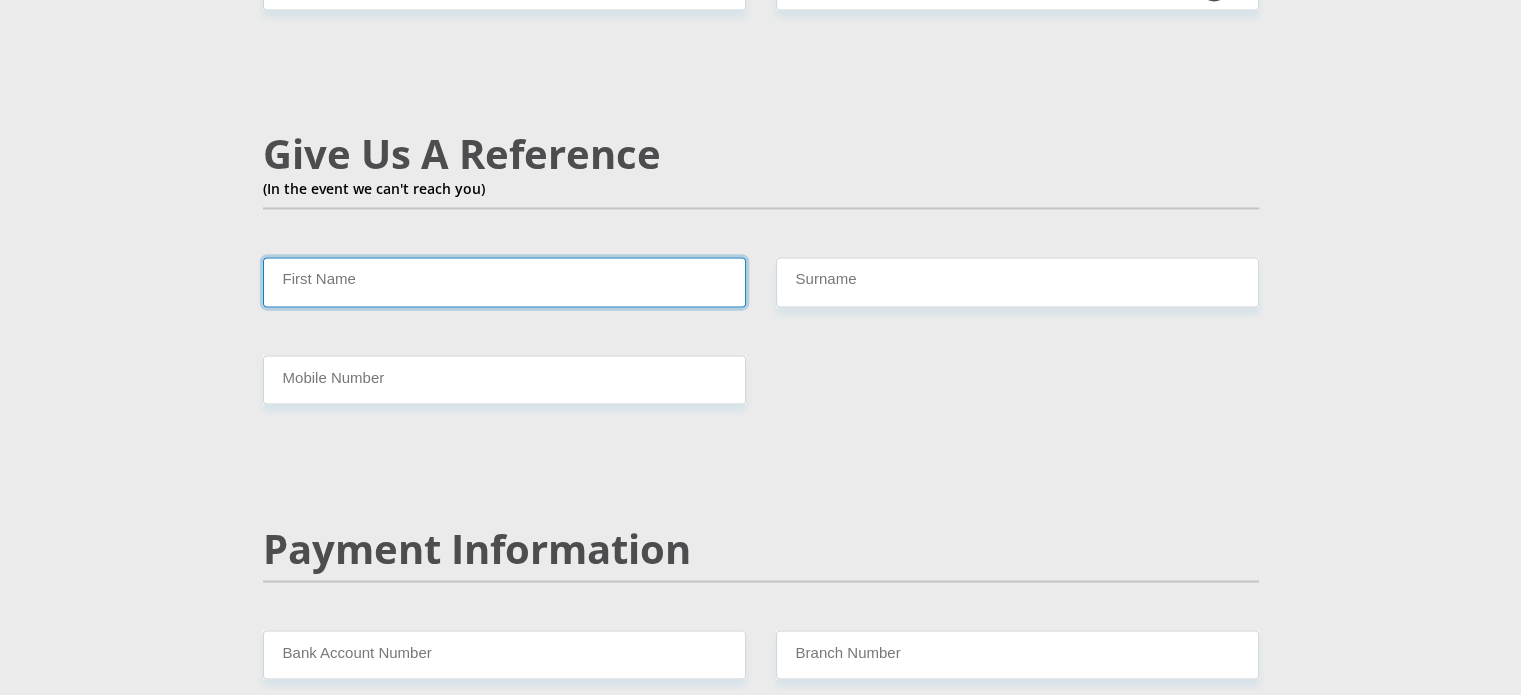 click on "First Name" at bounding box center [504, 281] 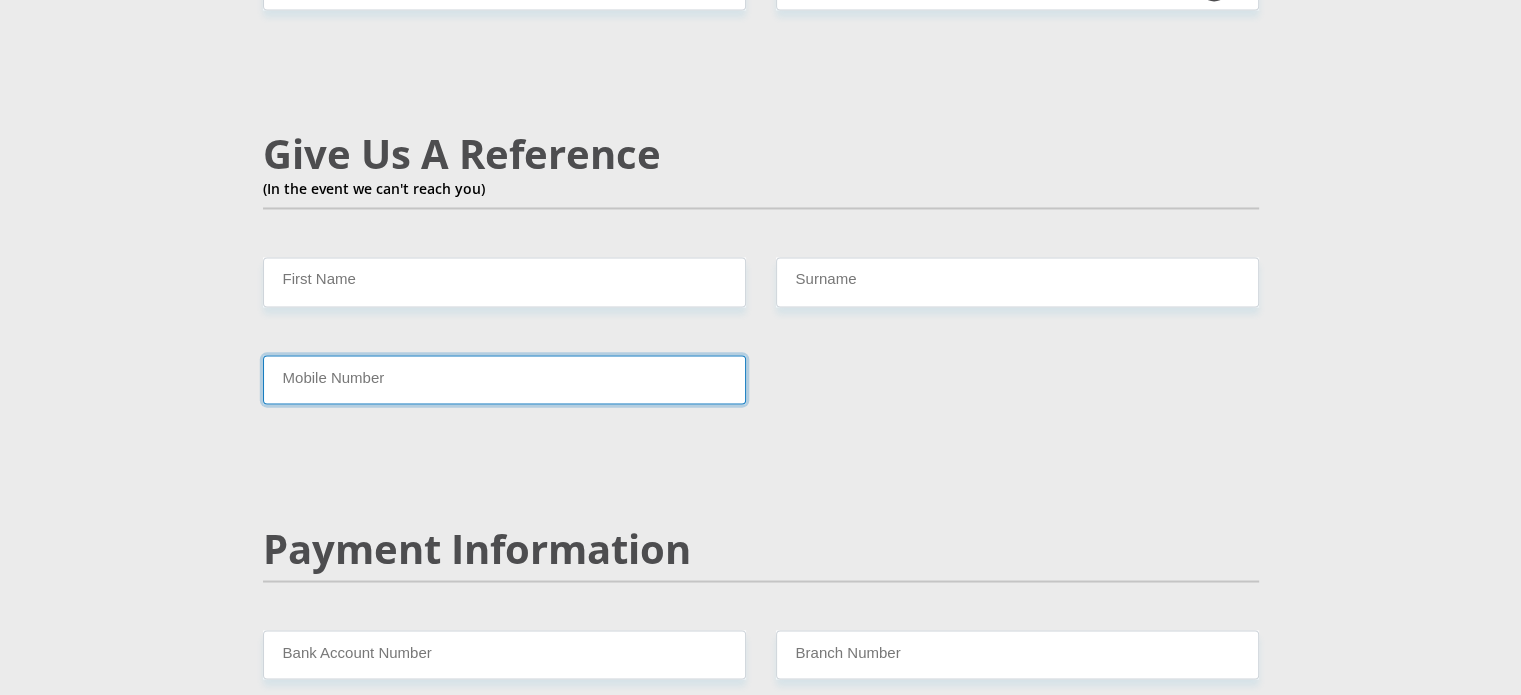 click on "Mobile Number" at bounding box center (504, 379) 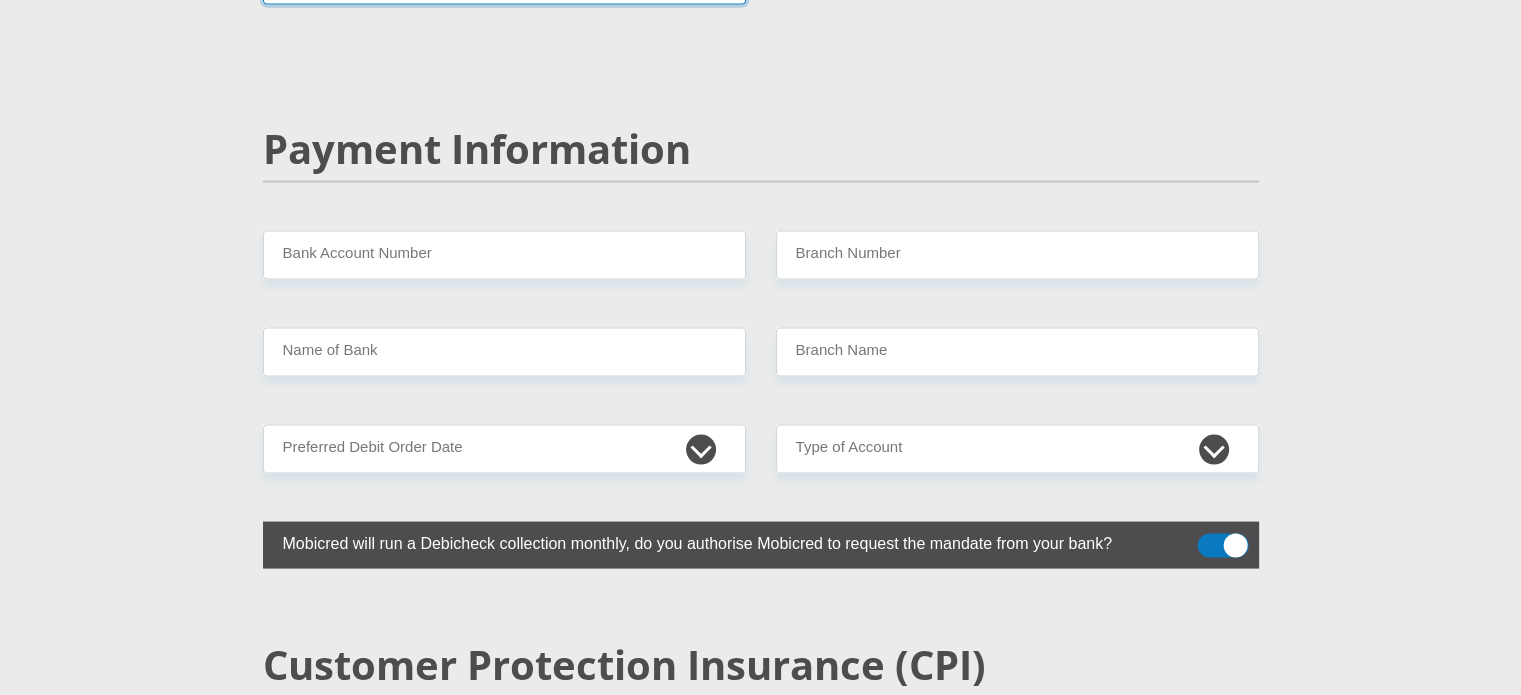 scroll, scrollTop: 3876, scrollLeft: 0, axis: vertical 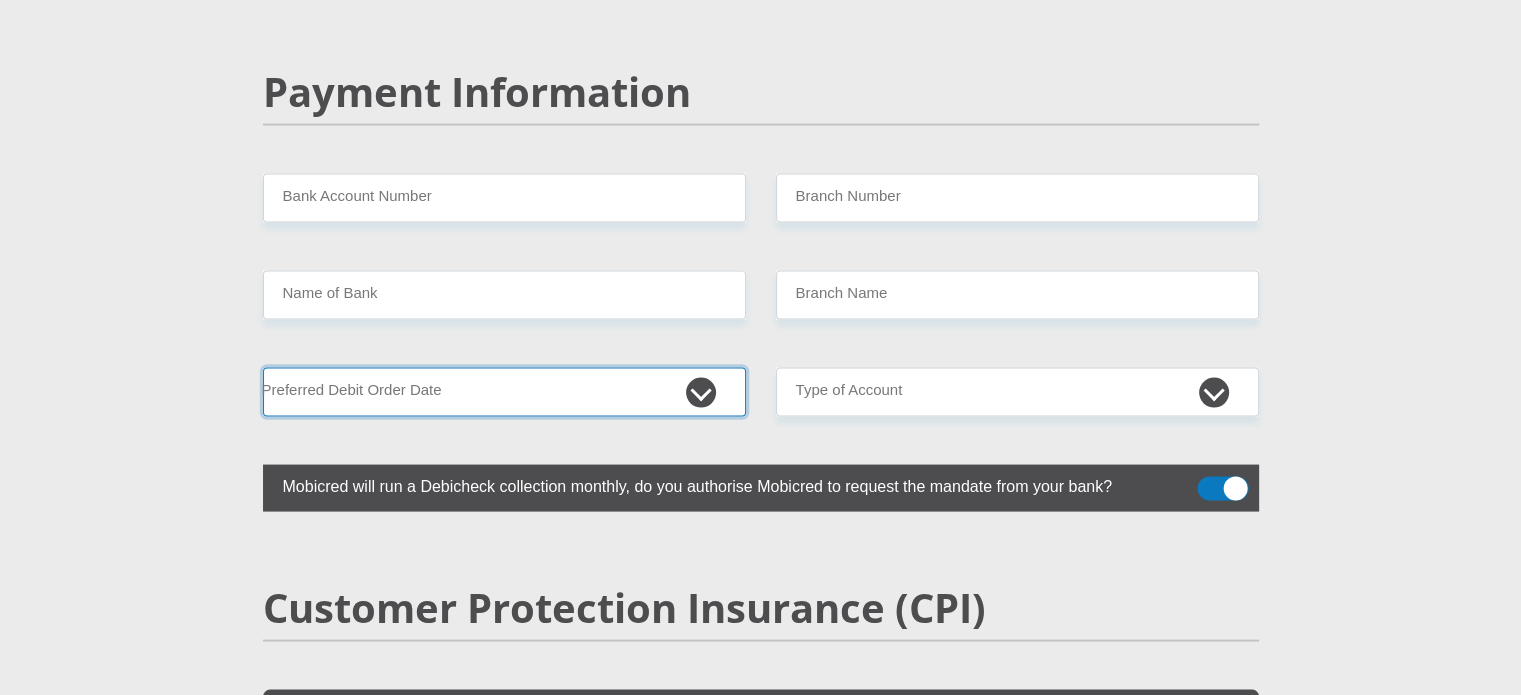 click on "1st
2nd
3rd
4th
5th
7th
18th
19th
20th
21st
22nd
23rd
24th
25th
26th
27th
28th
29th
30th" at bounding box center (504, 392) 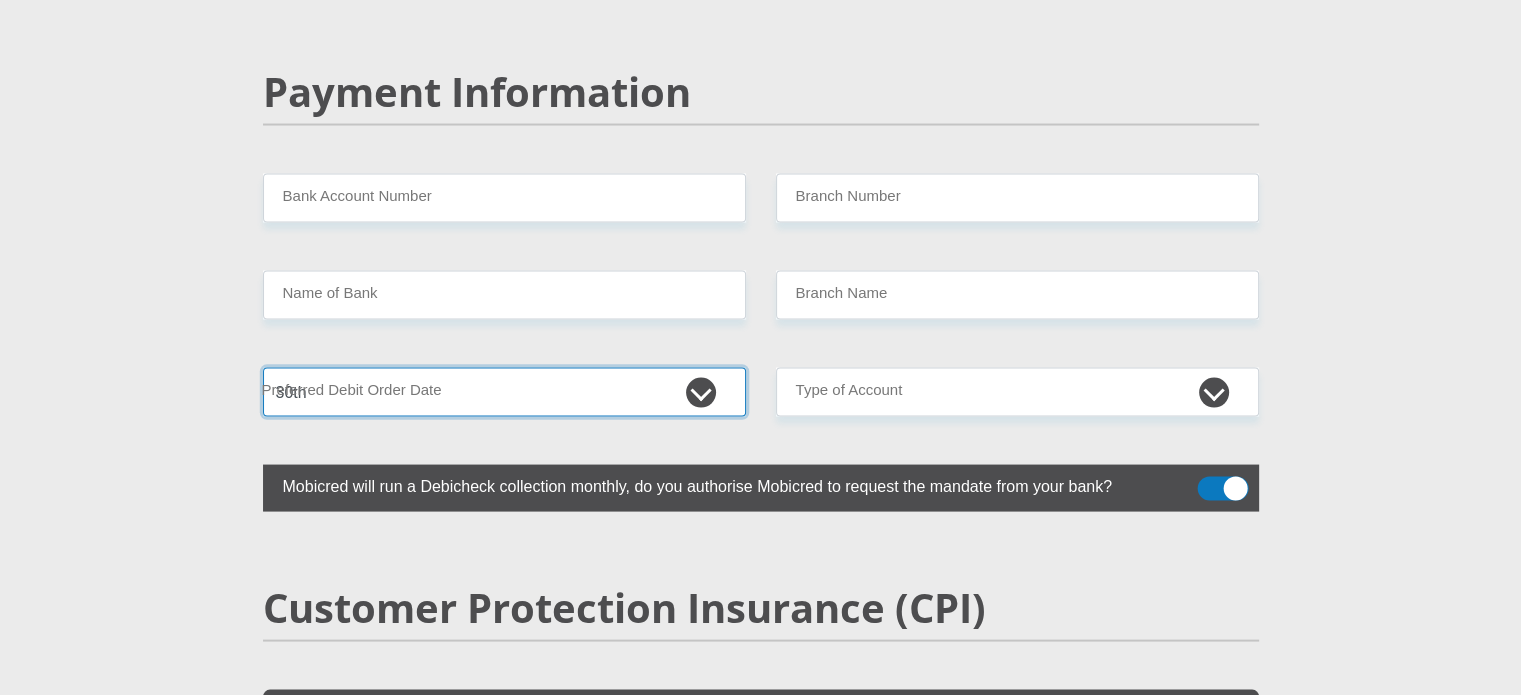 click on "1st
2nd
3rd
4th
5th
7th
18th
19th
20th
21st
22nd
23rd
24th
25th
26th
27th
28th
29th
30th" at bounding box center [504, 392] 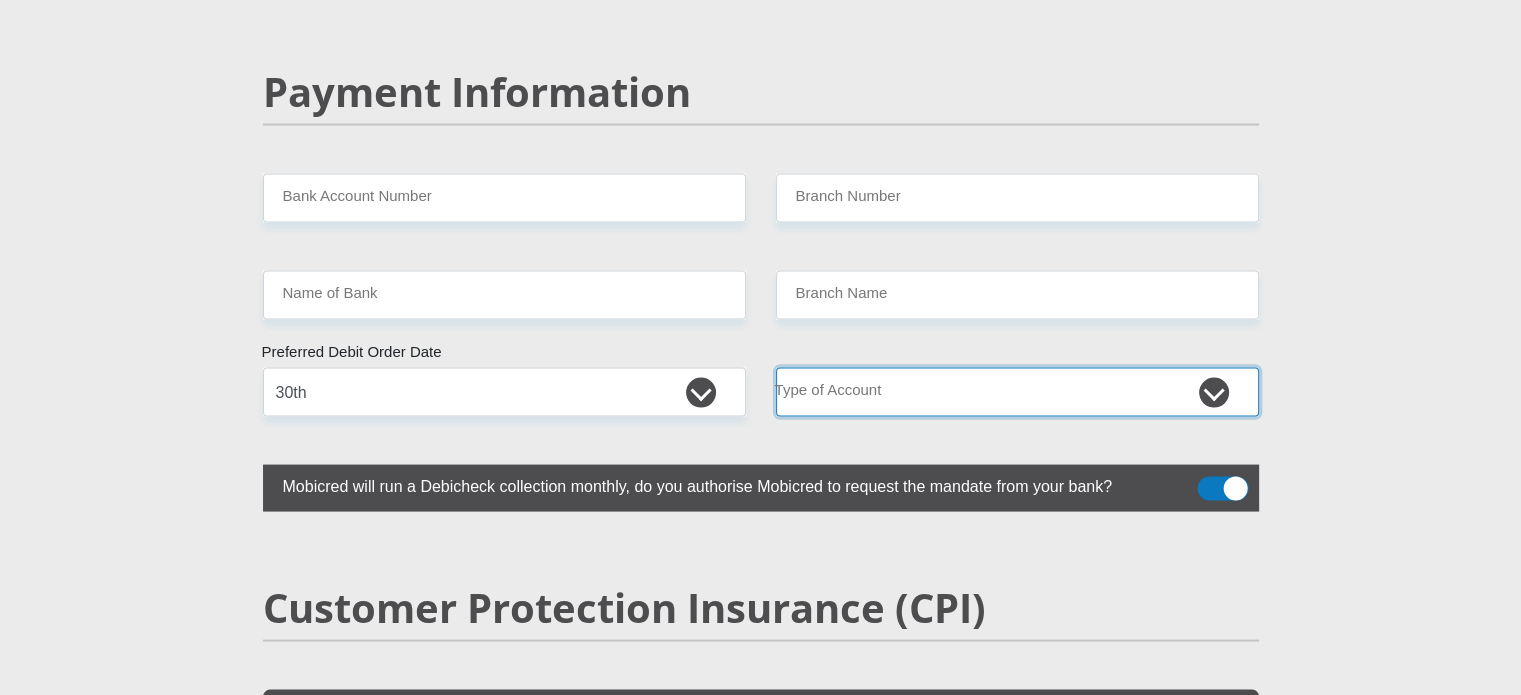 click on "Cheque
Savings" at bounding box center (1017, 392) 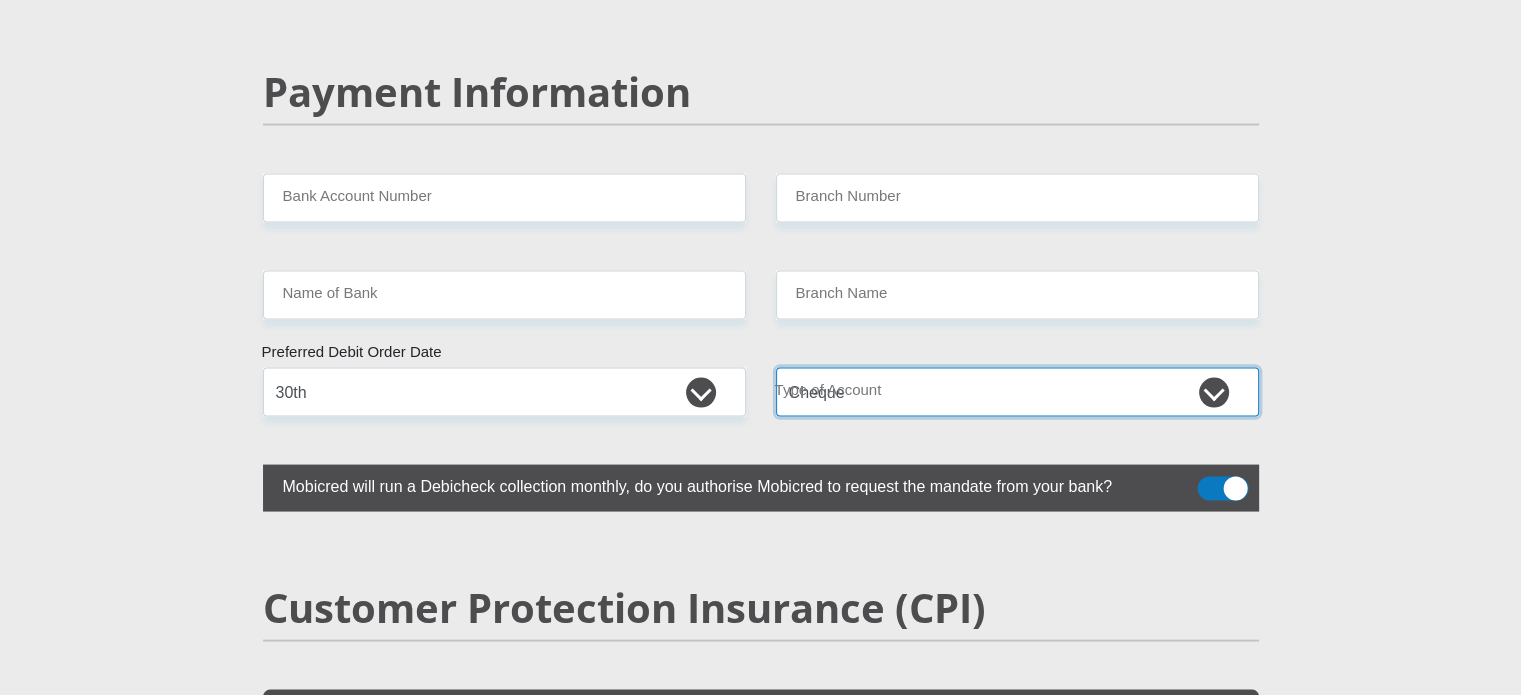click on "Cheque
Savings" at bounding box center [1017, 392] 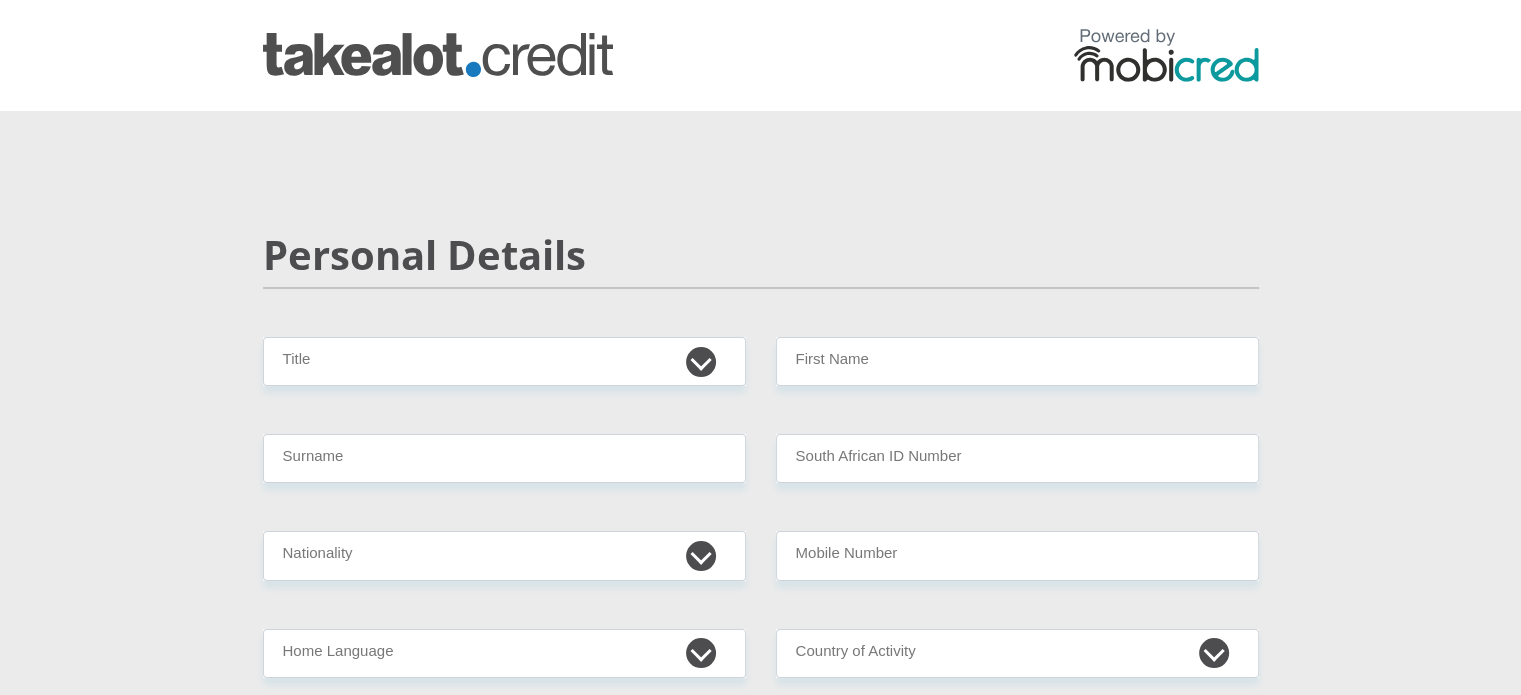scroll, scrollTop: 0, scrollLeft: 0, axis: both 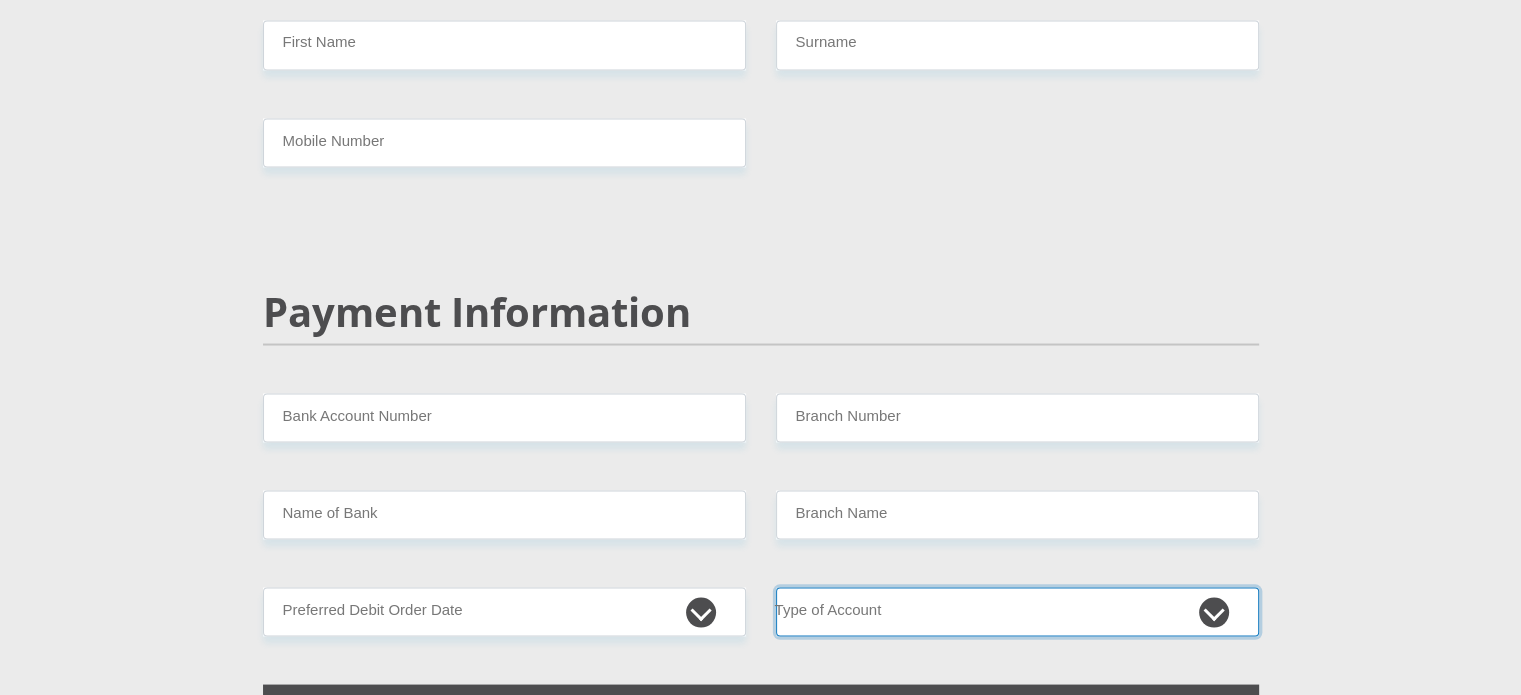 click on "Cheque
Savings" at bounding box center [1017, 611] 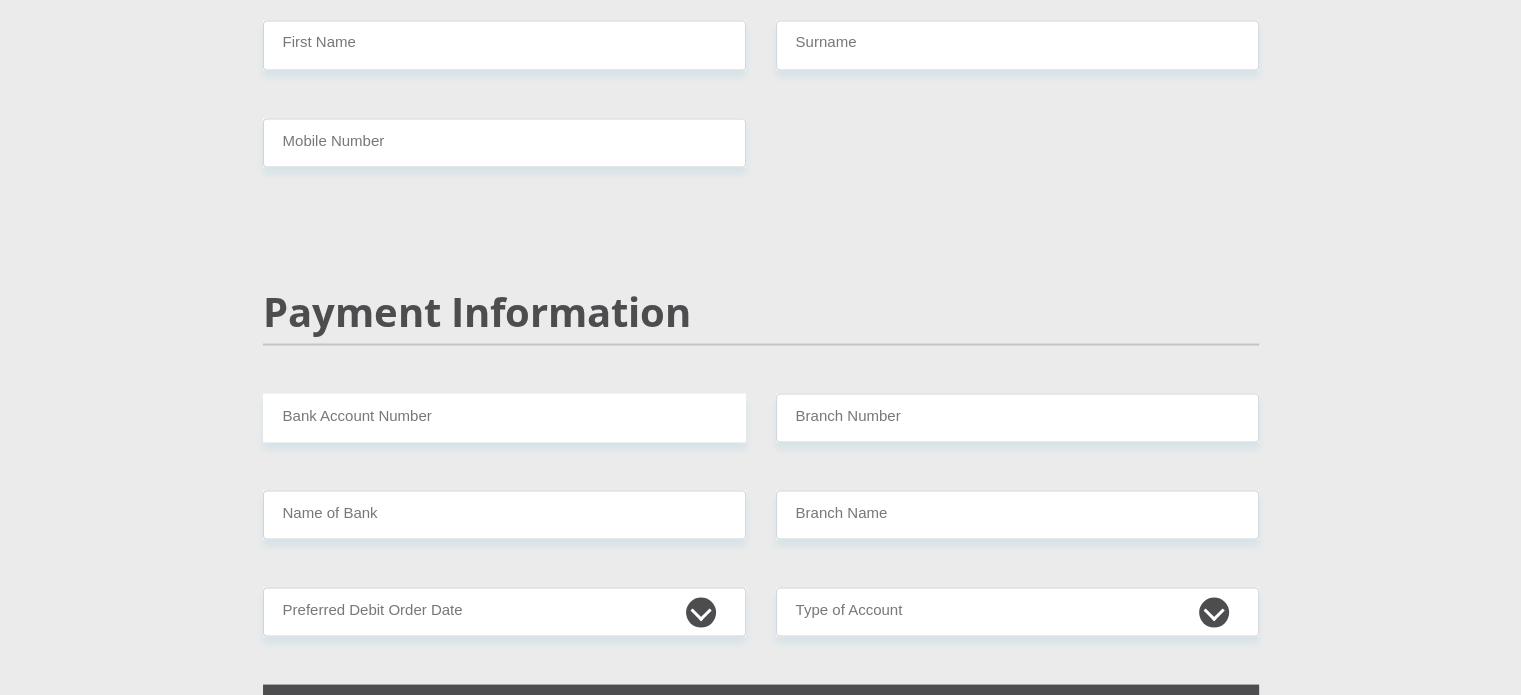 drag, startPoint x: 1156, startPoint y: 162, endPoint x: 1024, endPoint y: 269, distance: 169.92056 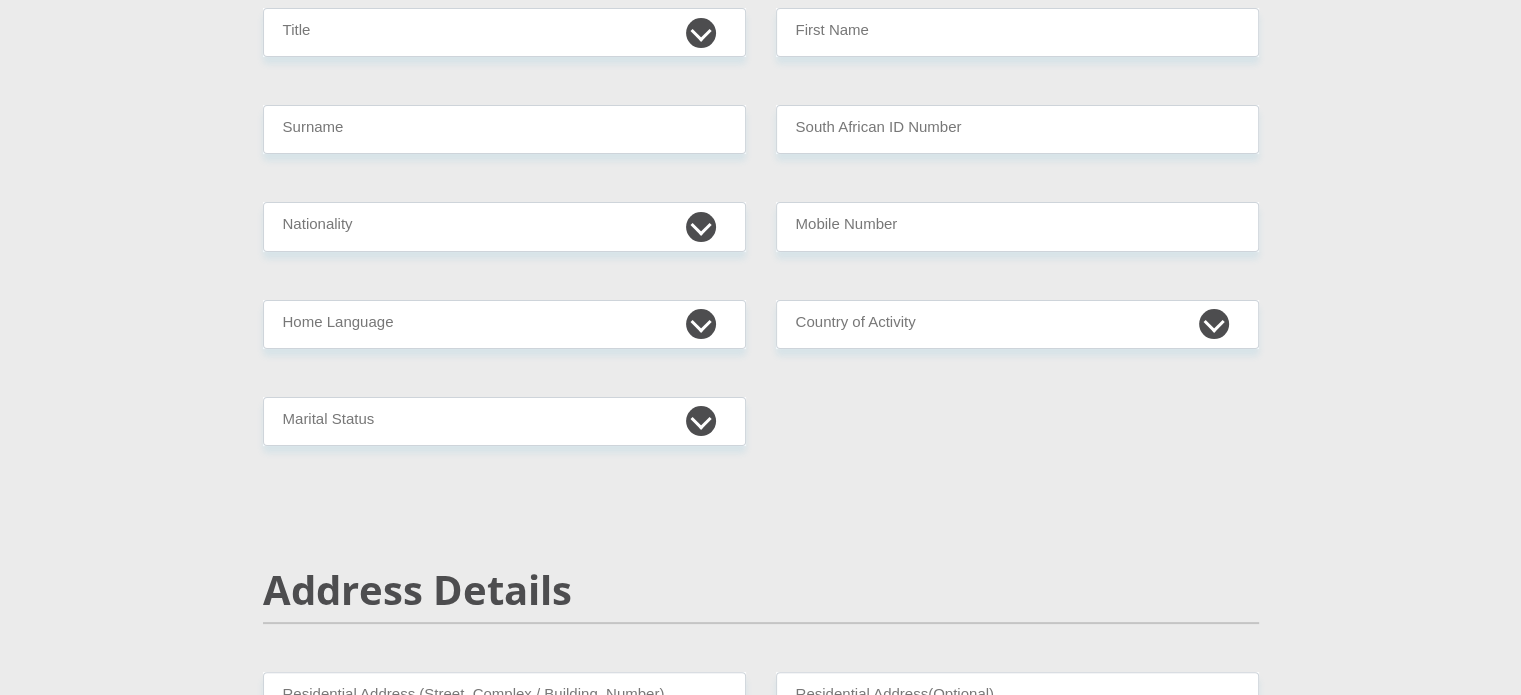 scroll, scrollTop: 0, scrollLeft: 0, axis: both 